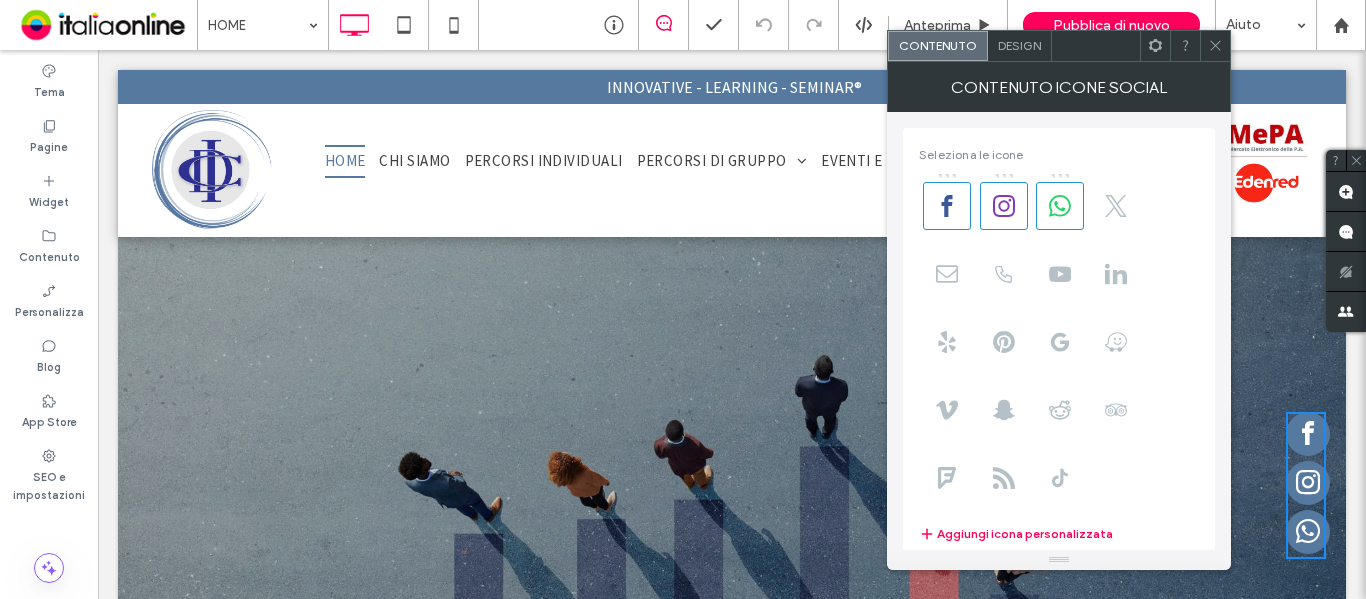 scroll, scrollTop: 0, scrollLeft: 0, axis: both 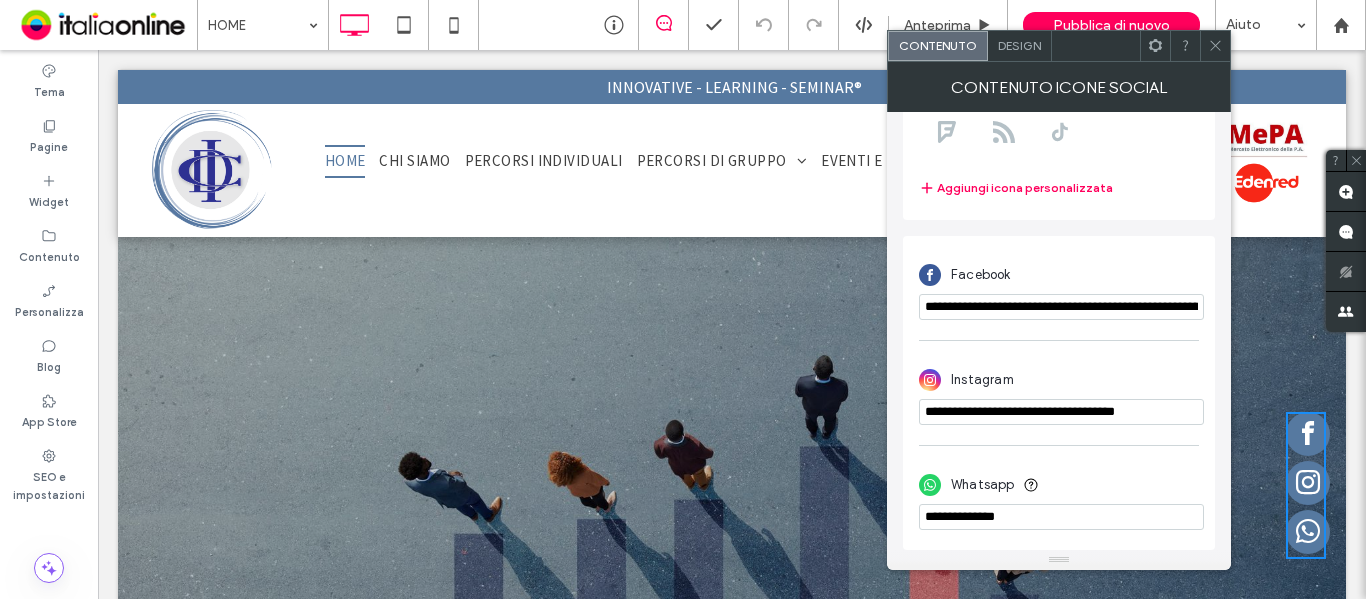 click at bounding box center (1061, 517) 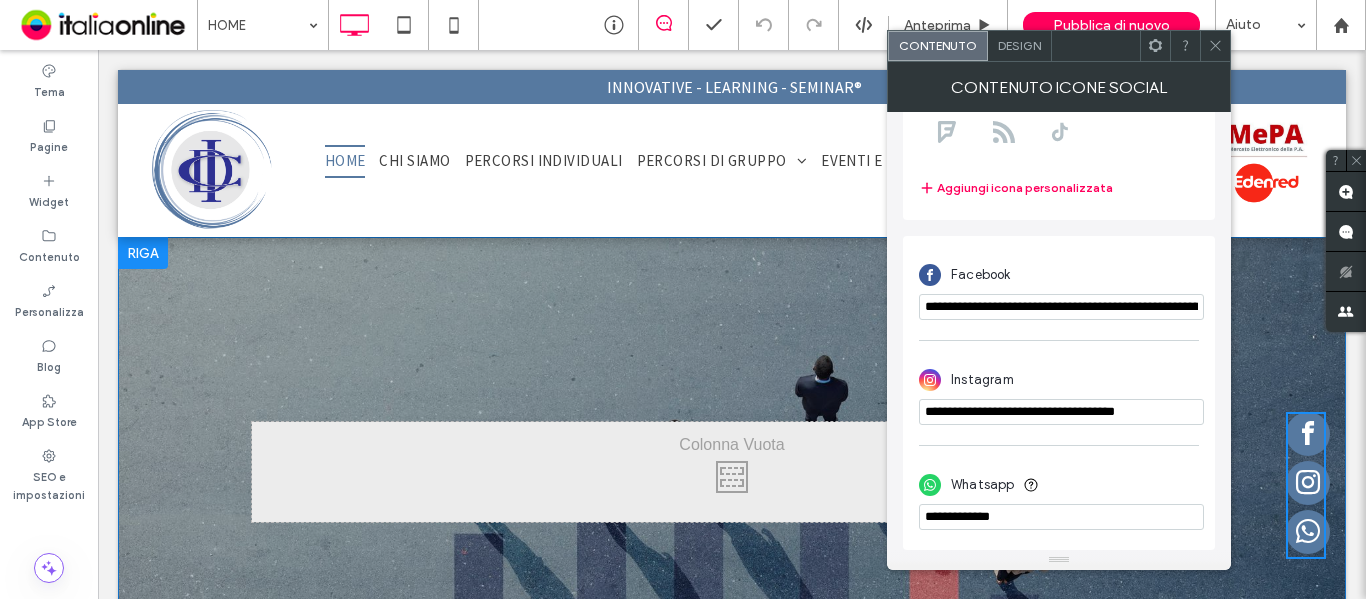 drag, startPoint x: 1150, startPoint y: 568, endPoint x: 731, endPoint y: 483, distance: 427.5348 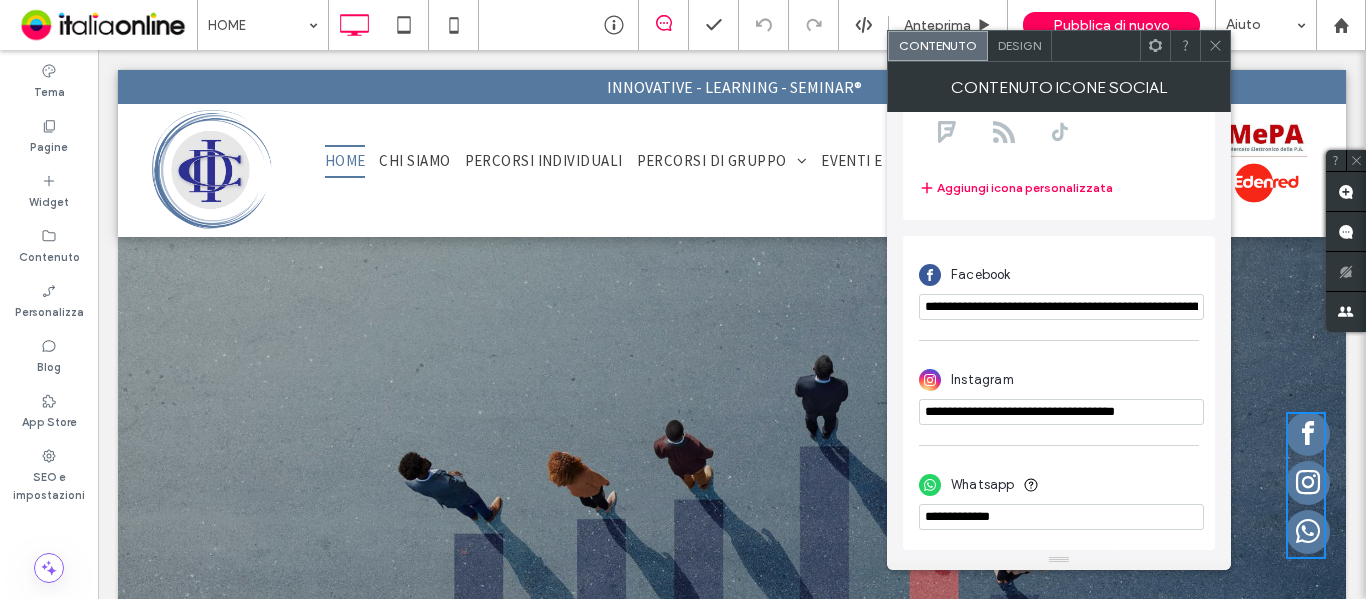 type on "**********" 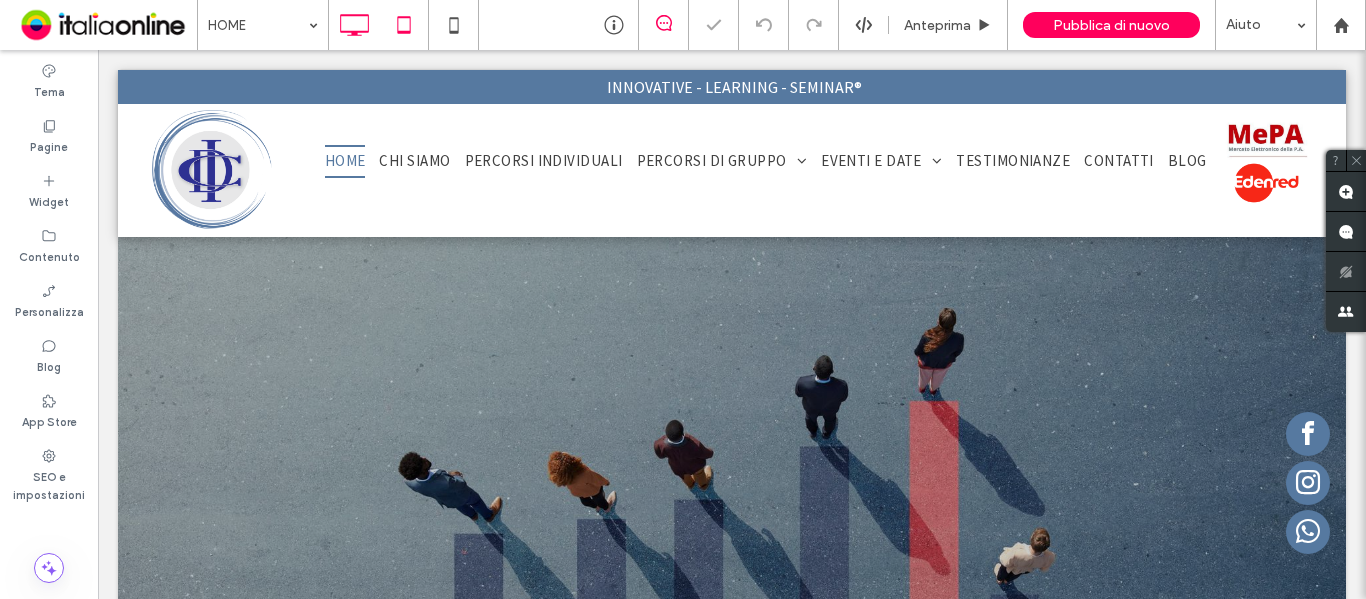 click 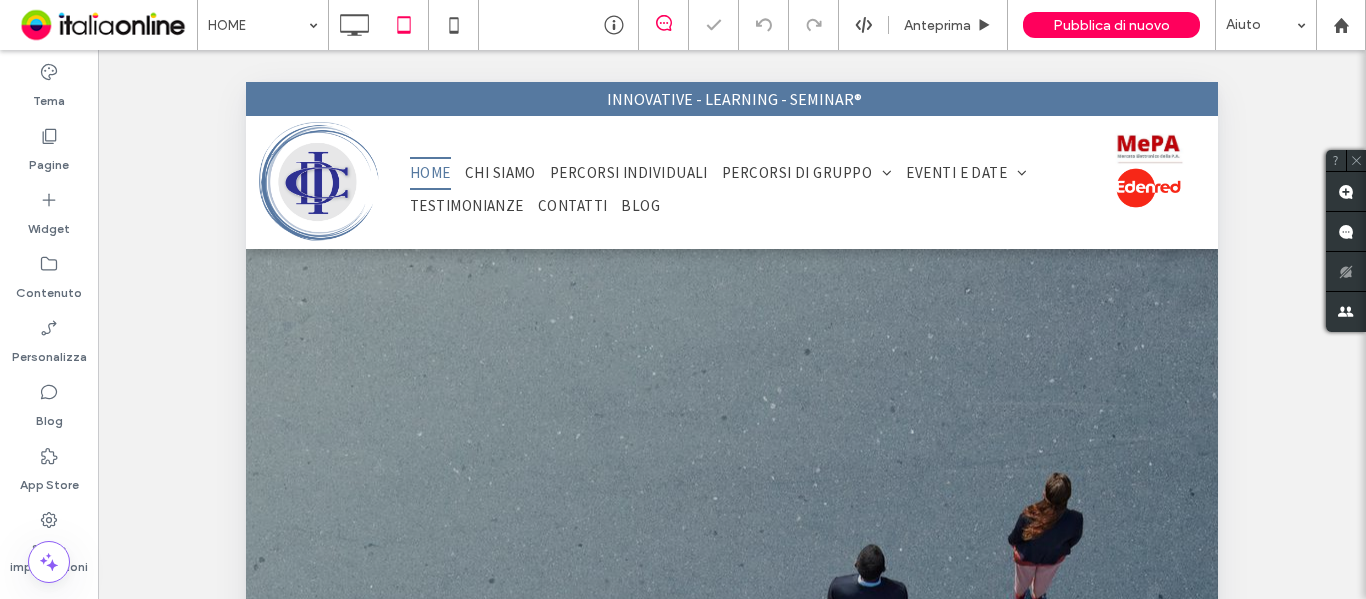 scroll, scrollTop: 100, scrollLeft: 0, axis: vertical 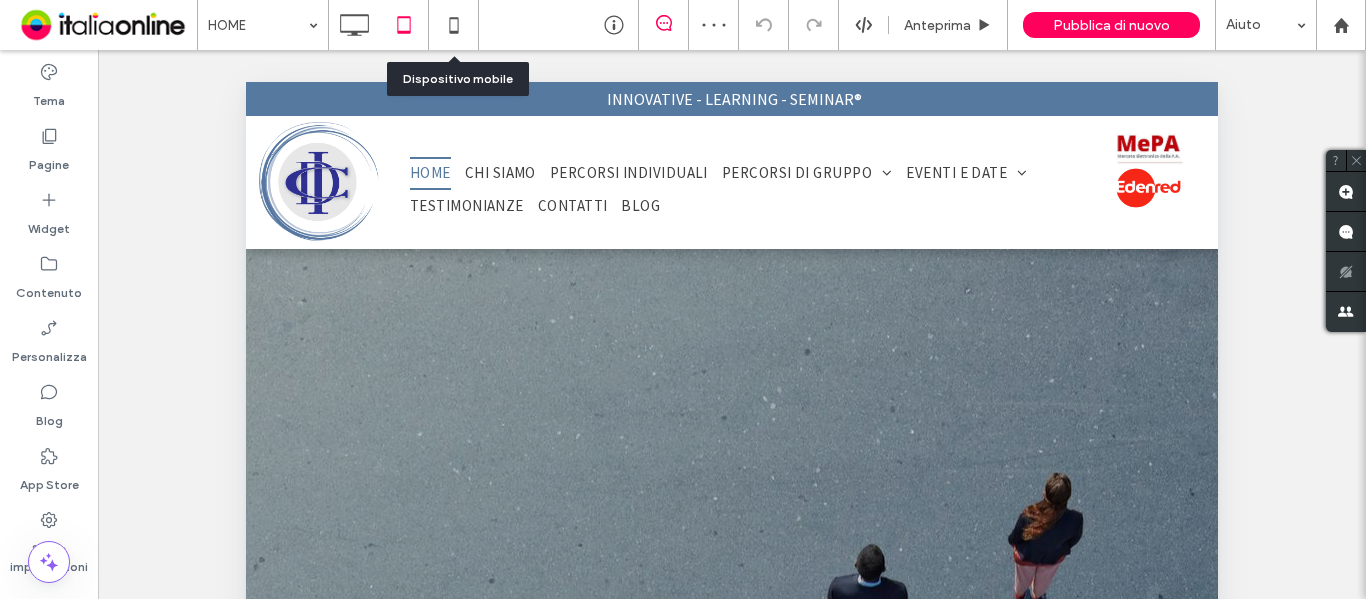 click 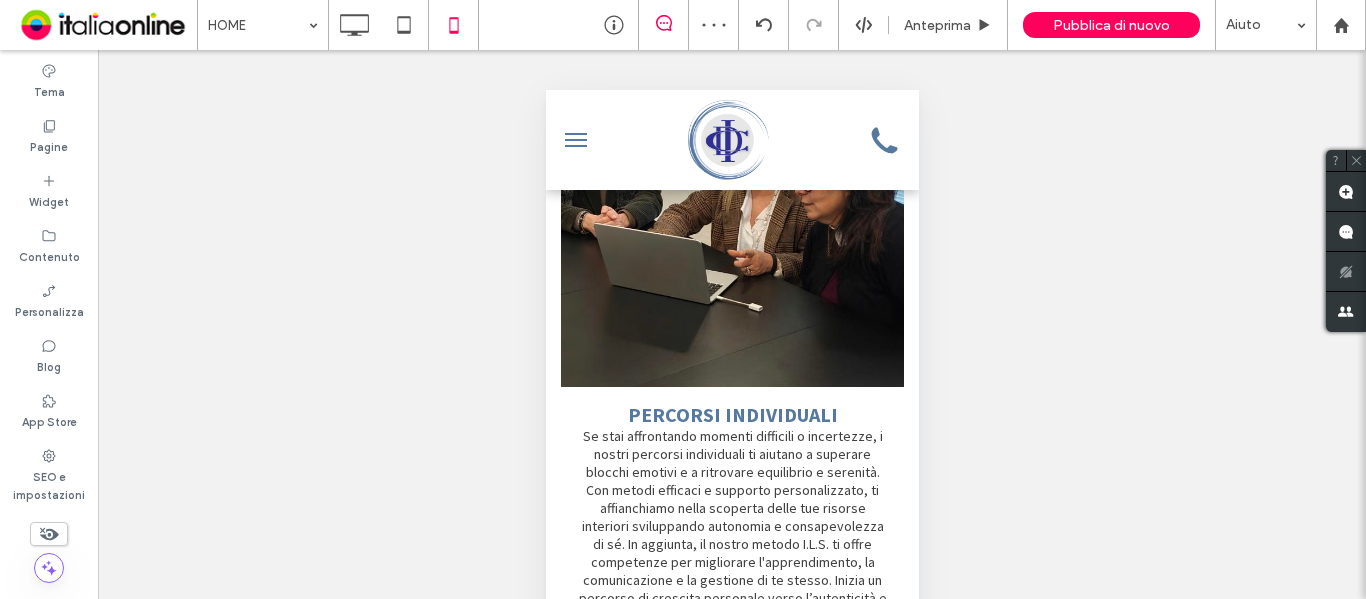 scroll, scrollTop: 1000, scrollLeft: 0, axis: vertical 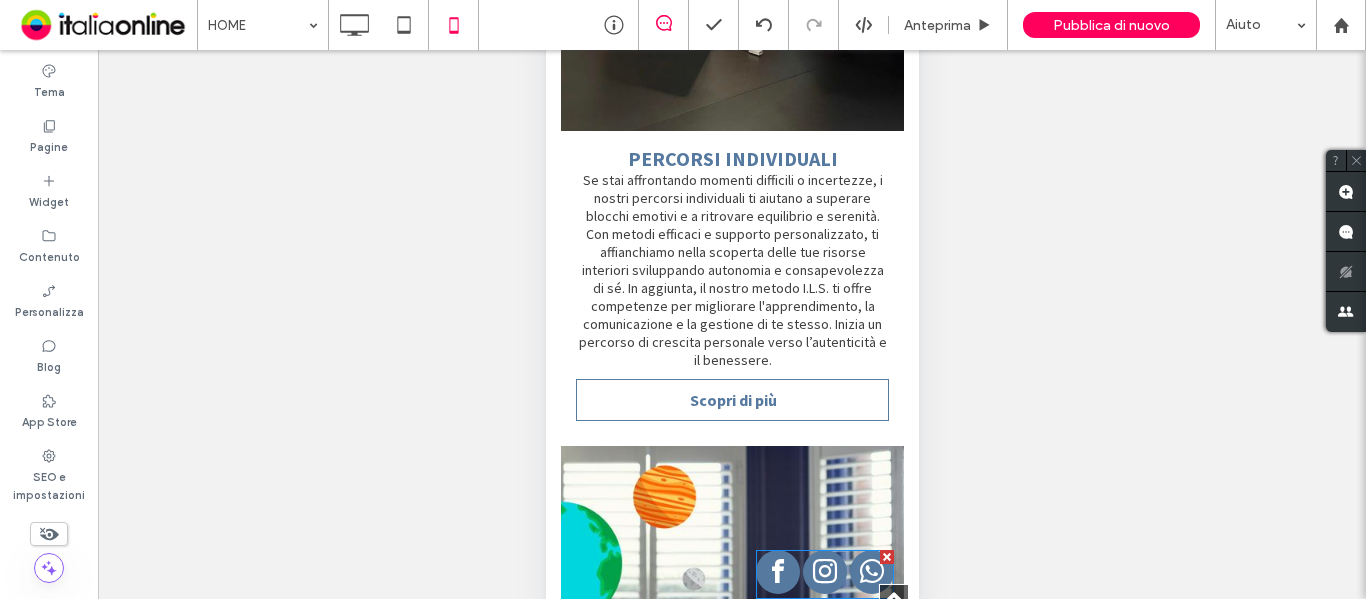 click at bounding box center (824, 574) 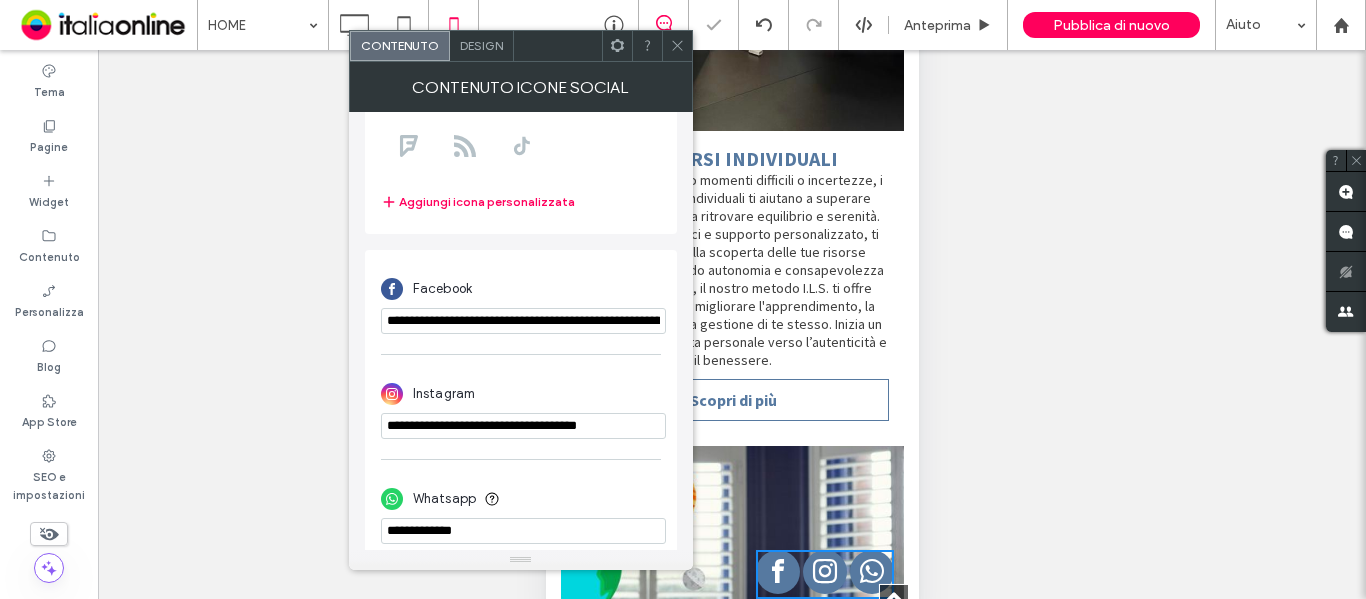 scroll, scrollTop: 349, scrollLeft: 0, axis: vertical 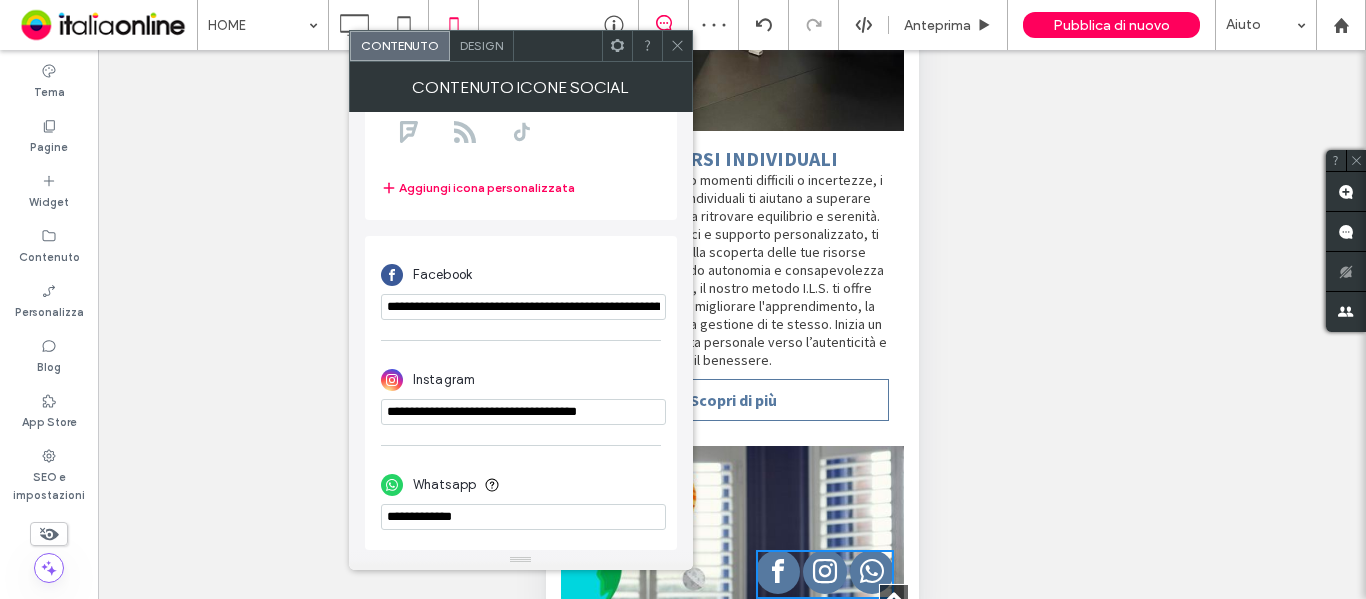 click at bounding box center (677, 46) 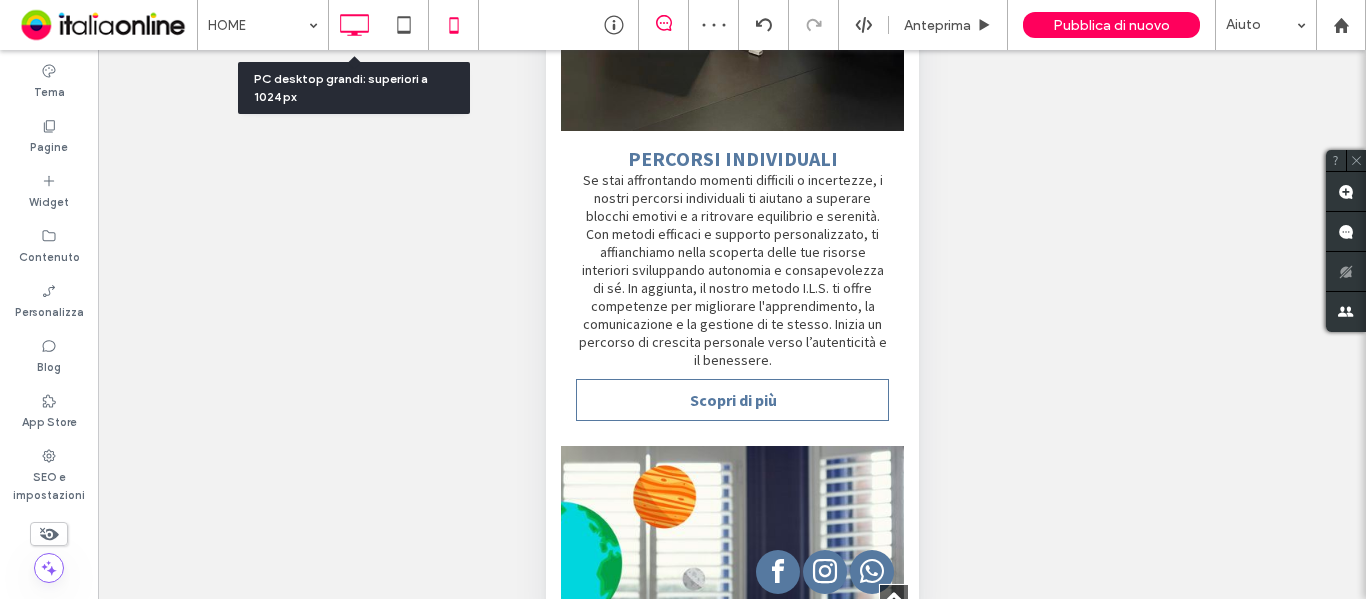 click 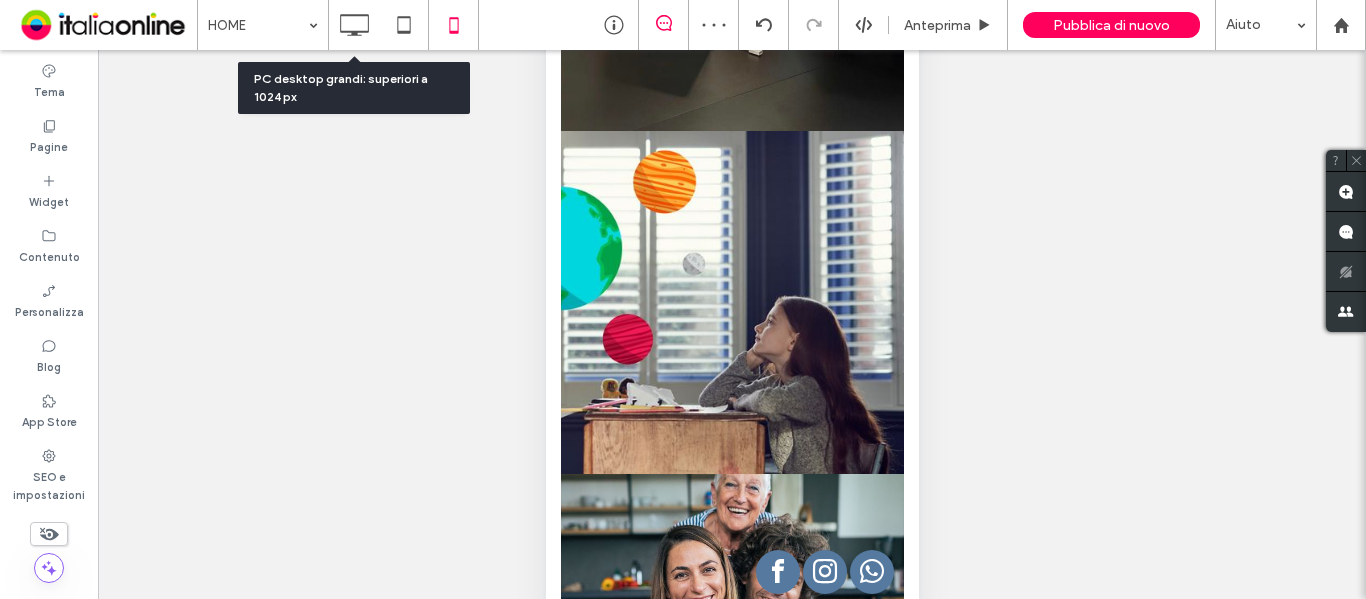 scroll, scrollTop: 0, scrollLeft: 0, axis: both 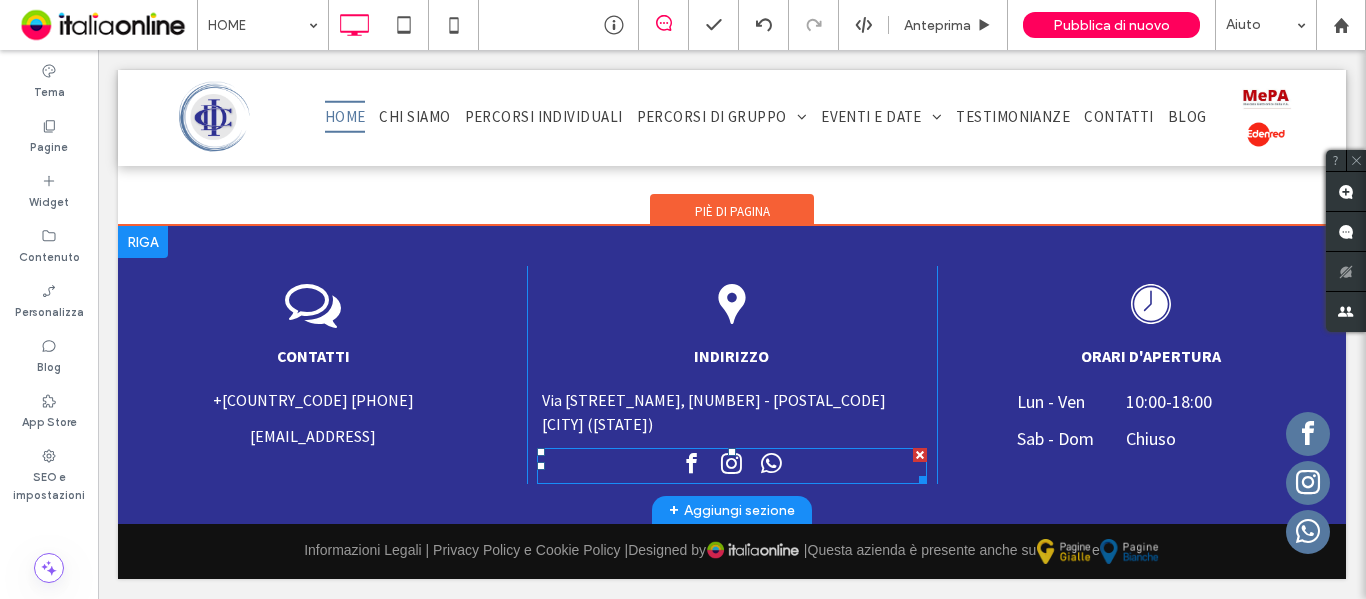 click at bounding box center (732, 466) 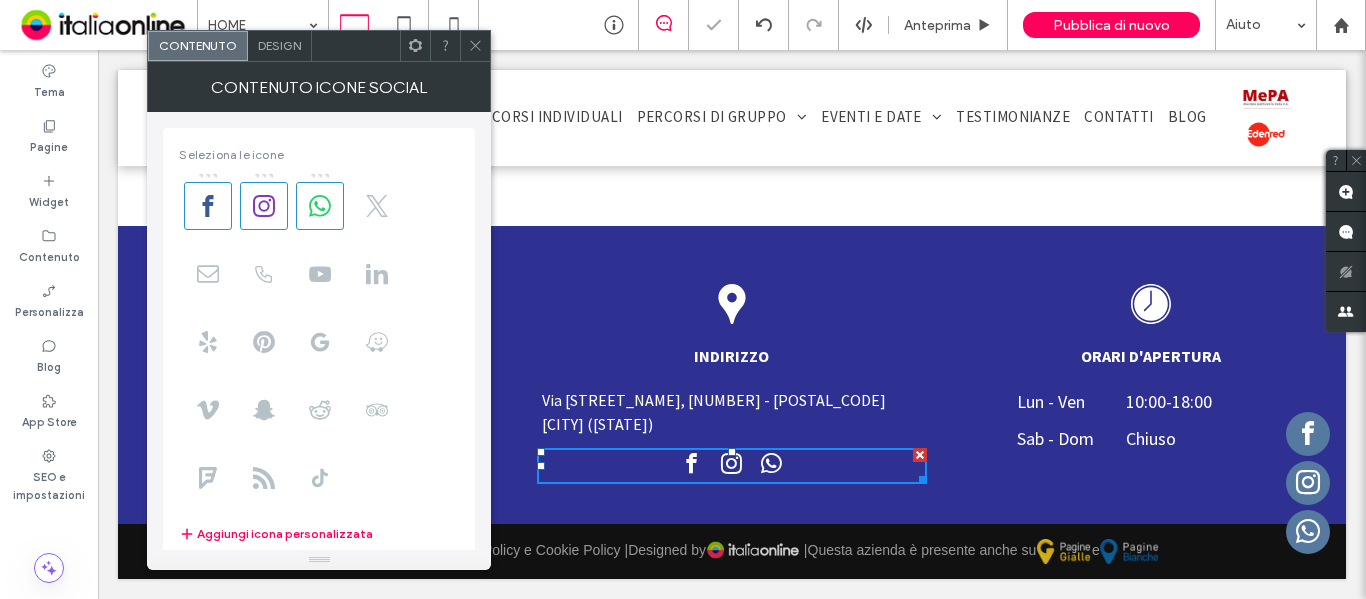 scroll, scrollTop: 349, scrollLeft: 0, axis: vertical 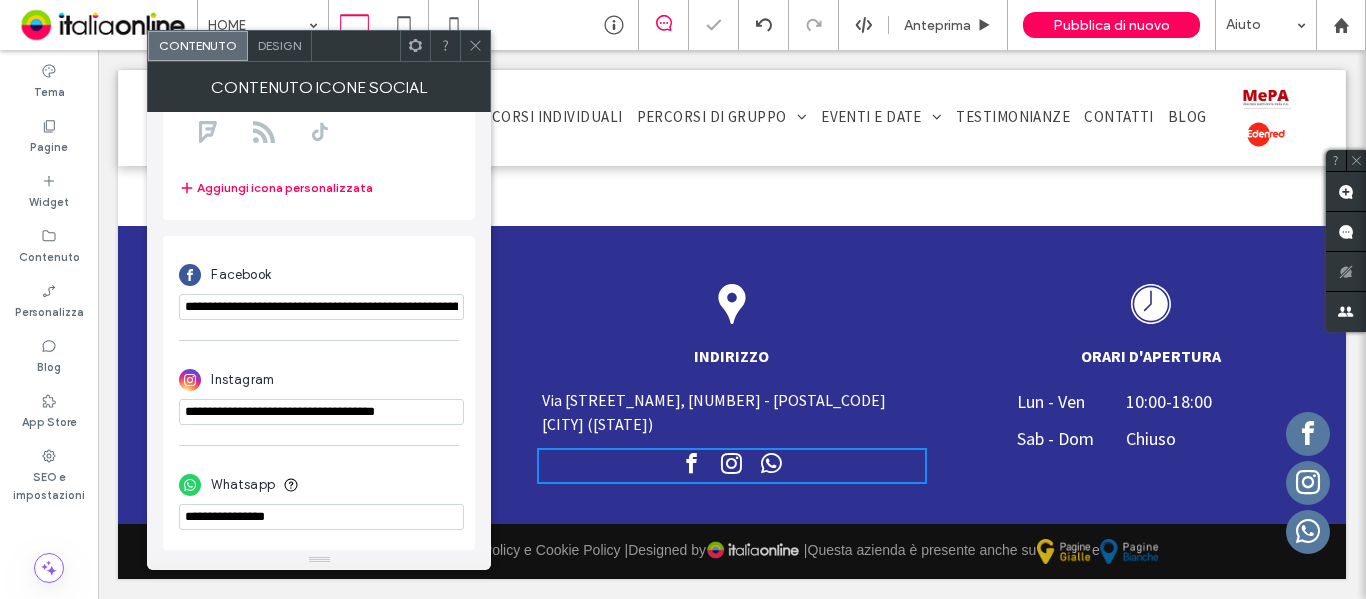 drag, startPoint x: 332, startPoint y: 511, endPoint x: 64, endPoint y: 523, distance: 268.26852 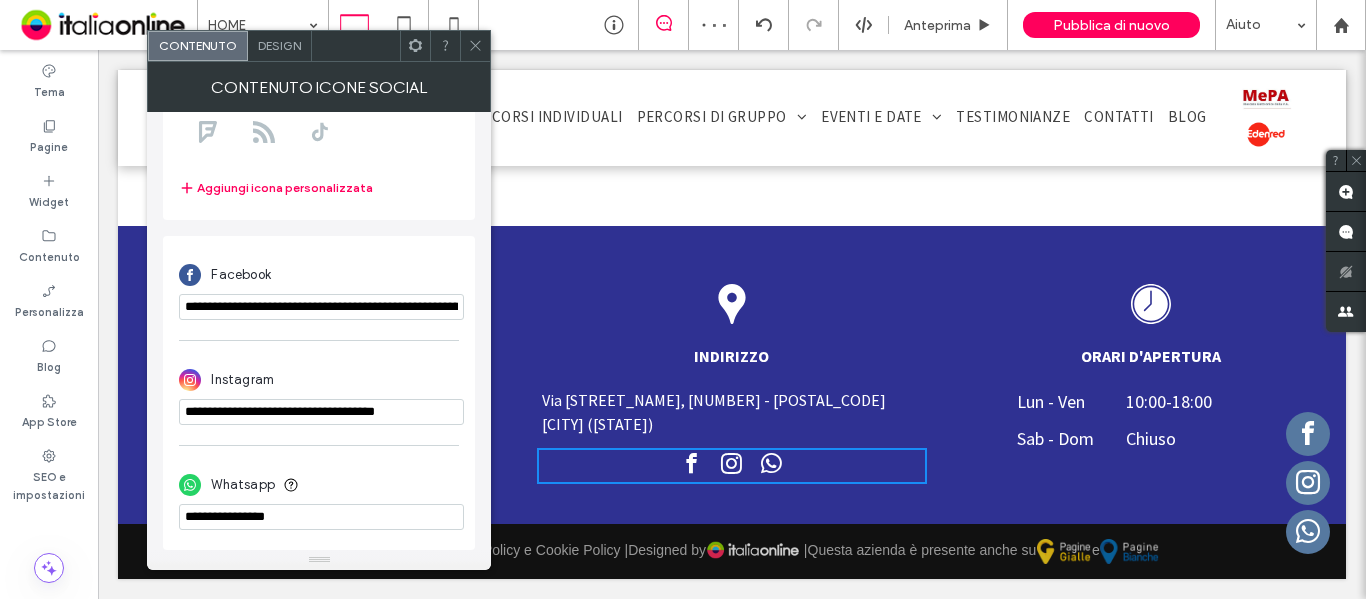 paste on "**********" 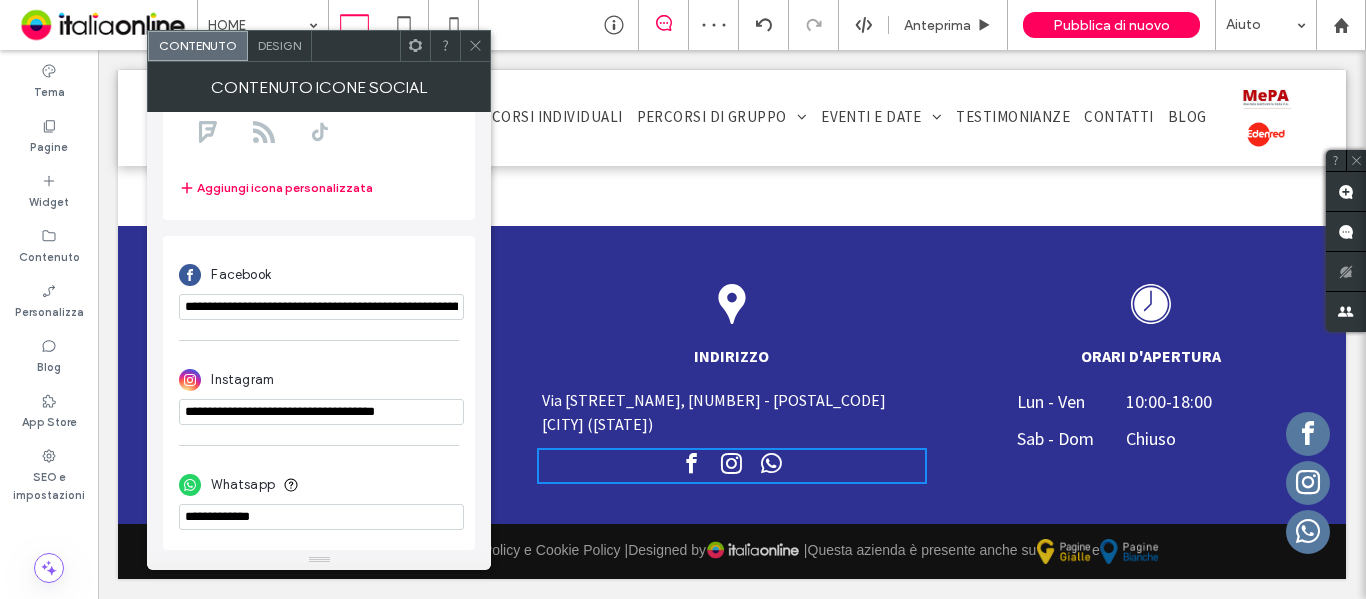 type on "**********" 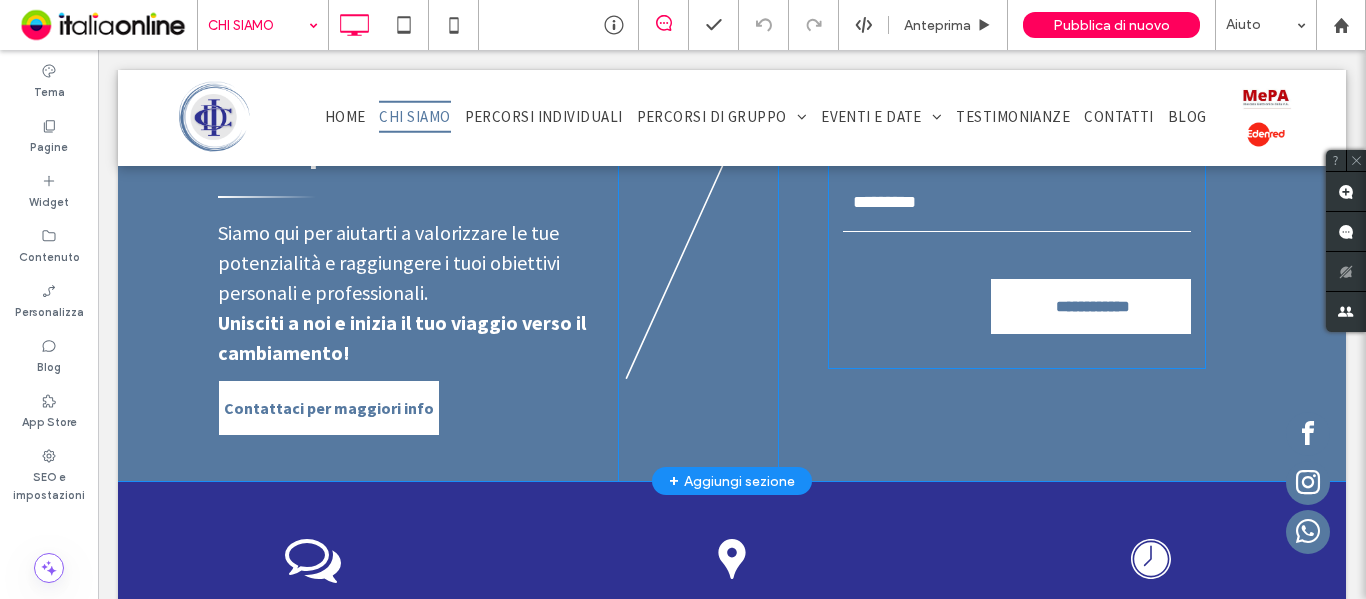 scroll, scrollTop: 3337, scrollLeft: 0, axis: vertical 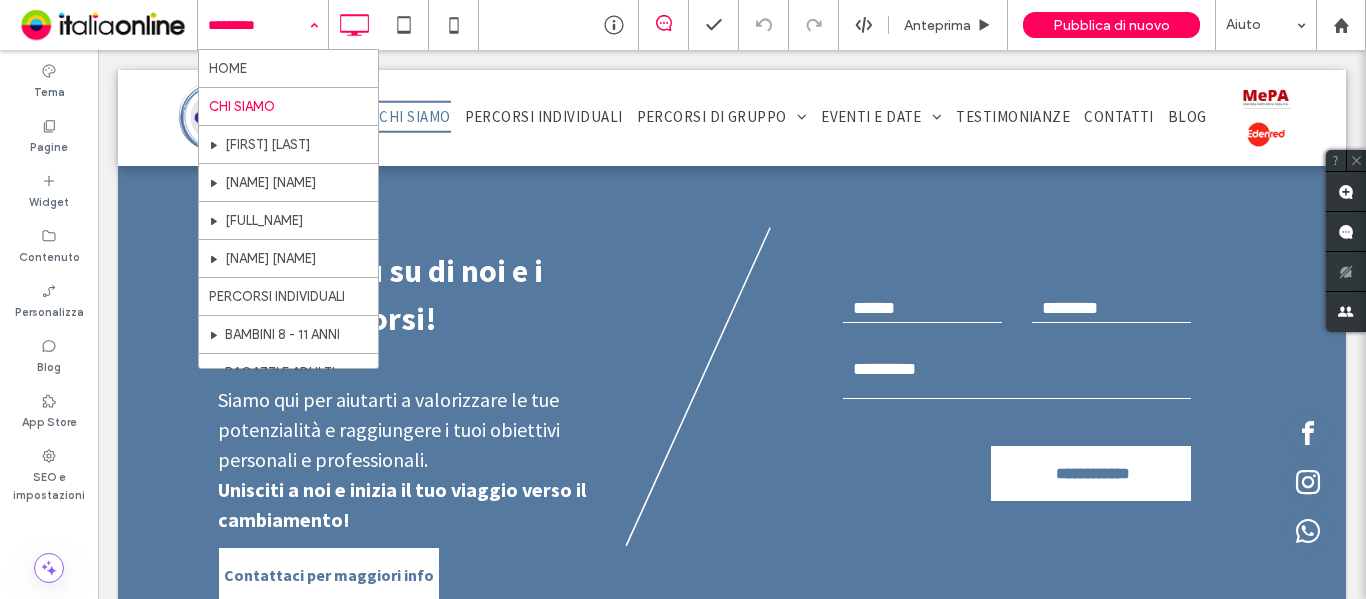 click at bounding box center (258, 25) 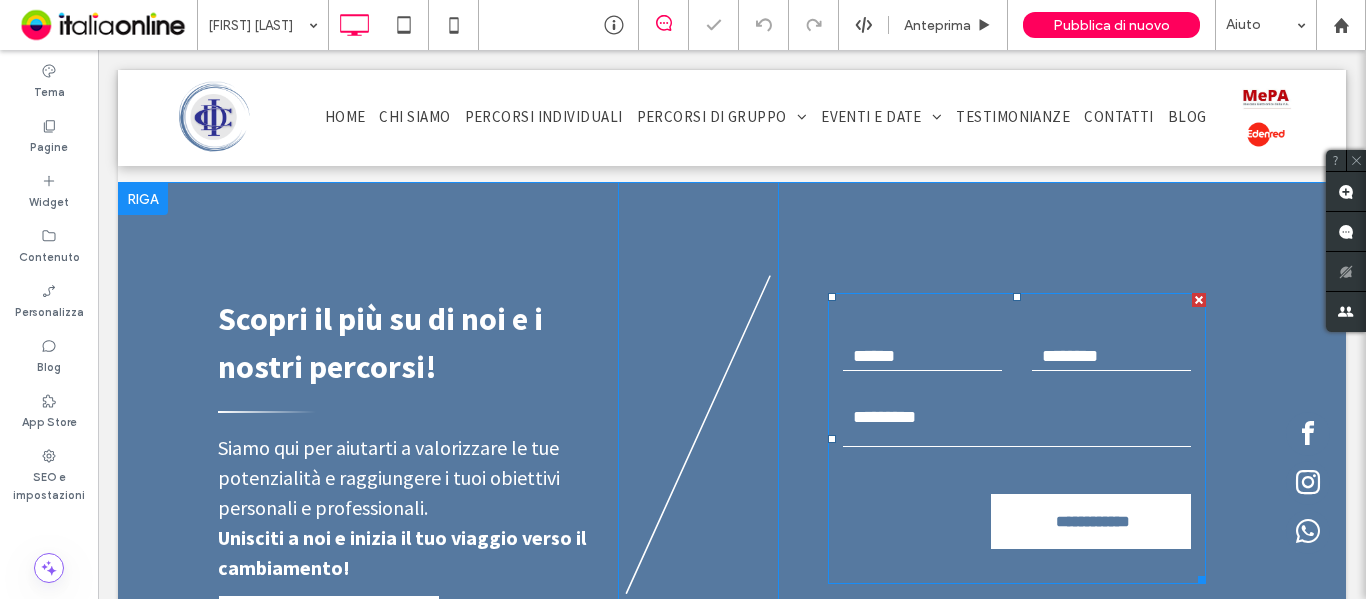 scroll, scrollTop: 1372, scrollLeft: 0, axis: vertical 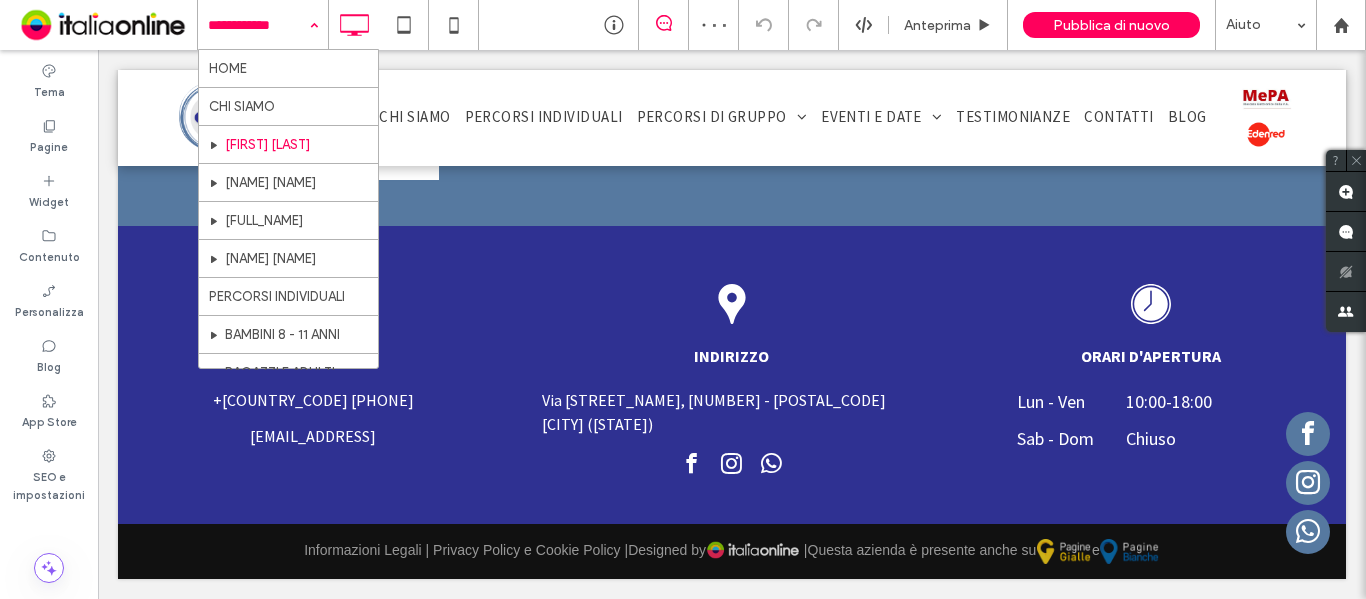 click at bounding box center (258, 25) 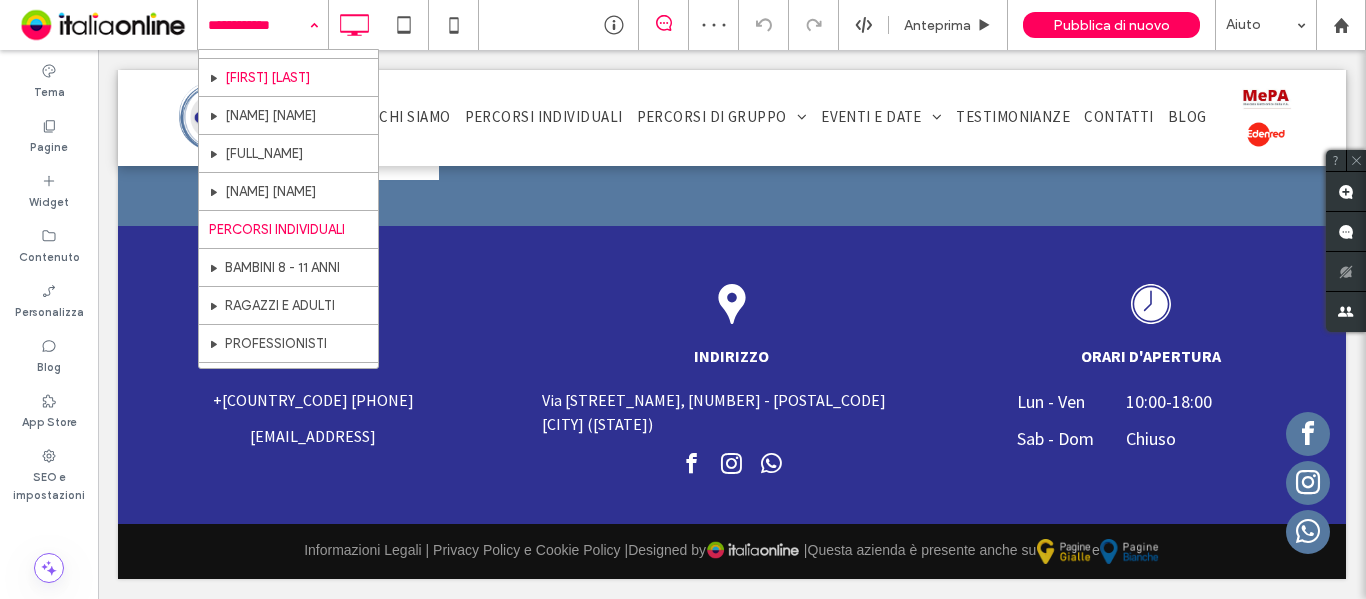 scroll, scrollTop: 100, scrollLeft: 0, axis: vertical 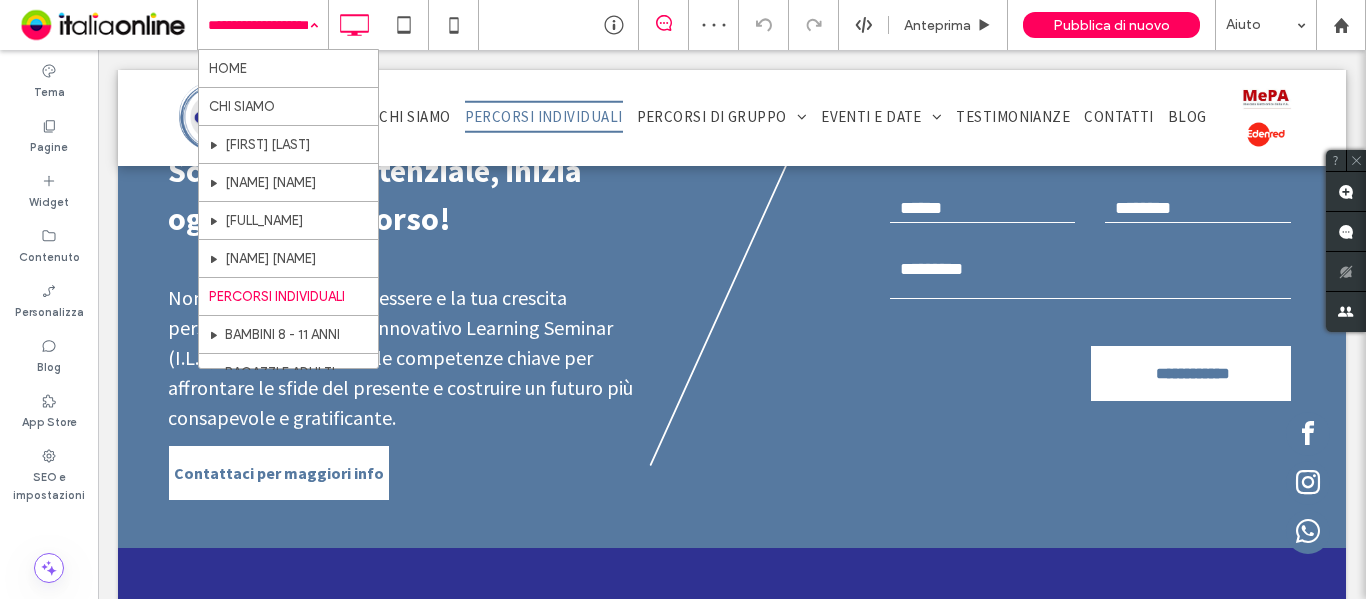 click at bounding box center (258, 25) 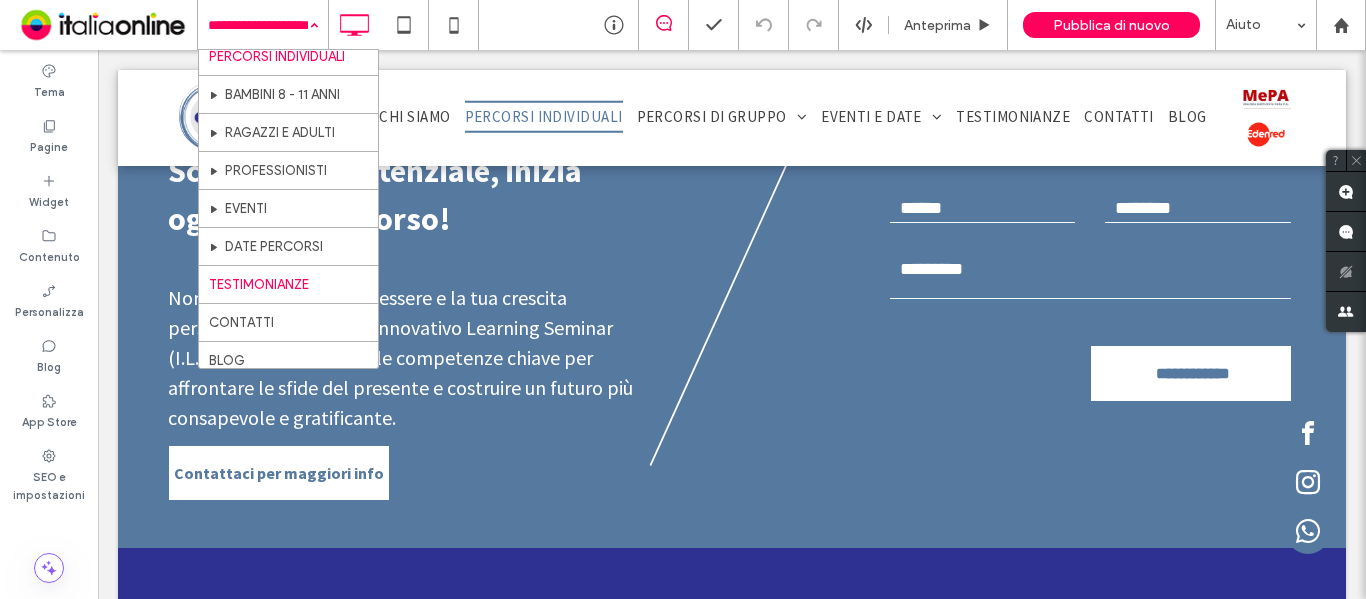 scroll, scrollTop: 249, scrollLeft: 0, axis: vertical 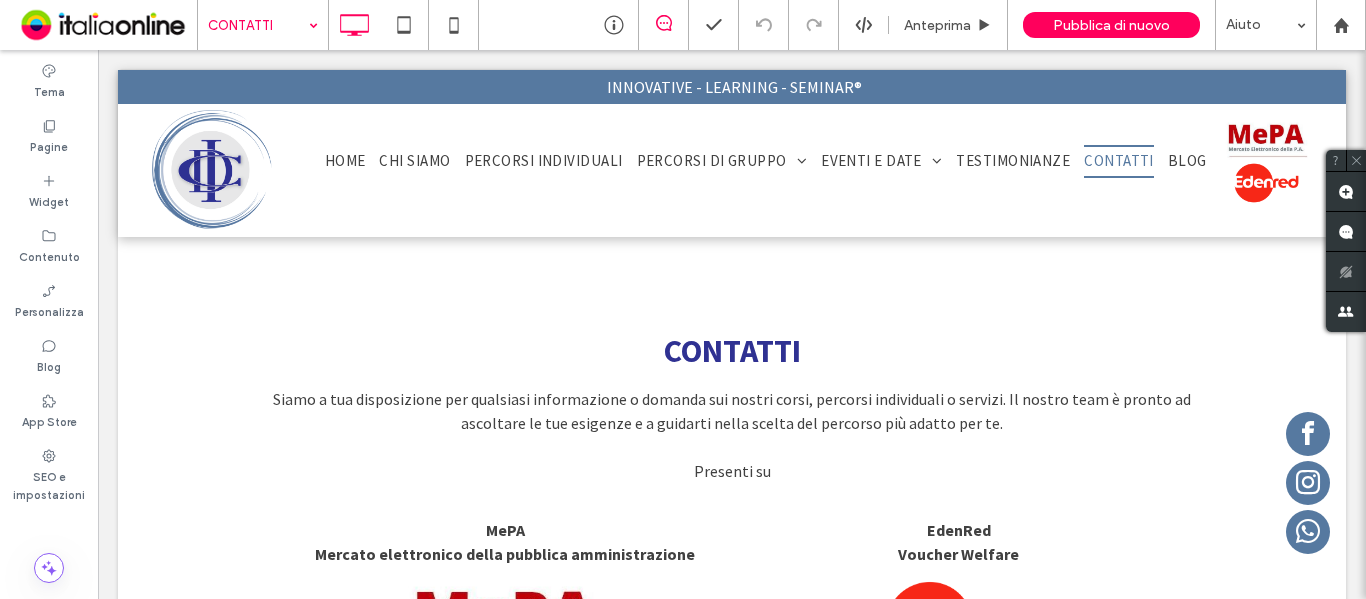 click at bounding box center (258, 25) 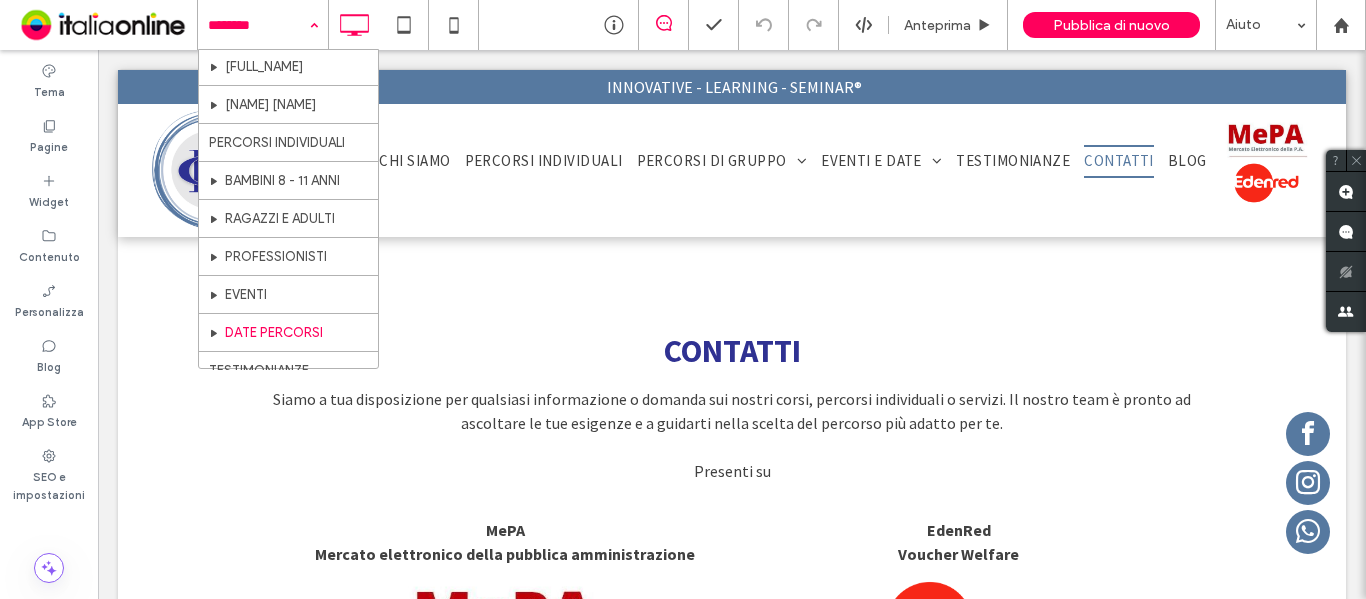 scroll, scrollTop: 249, scrollLeft: 0, axis: vertical 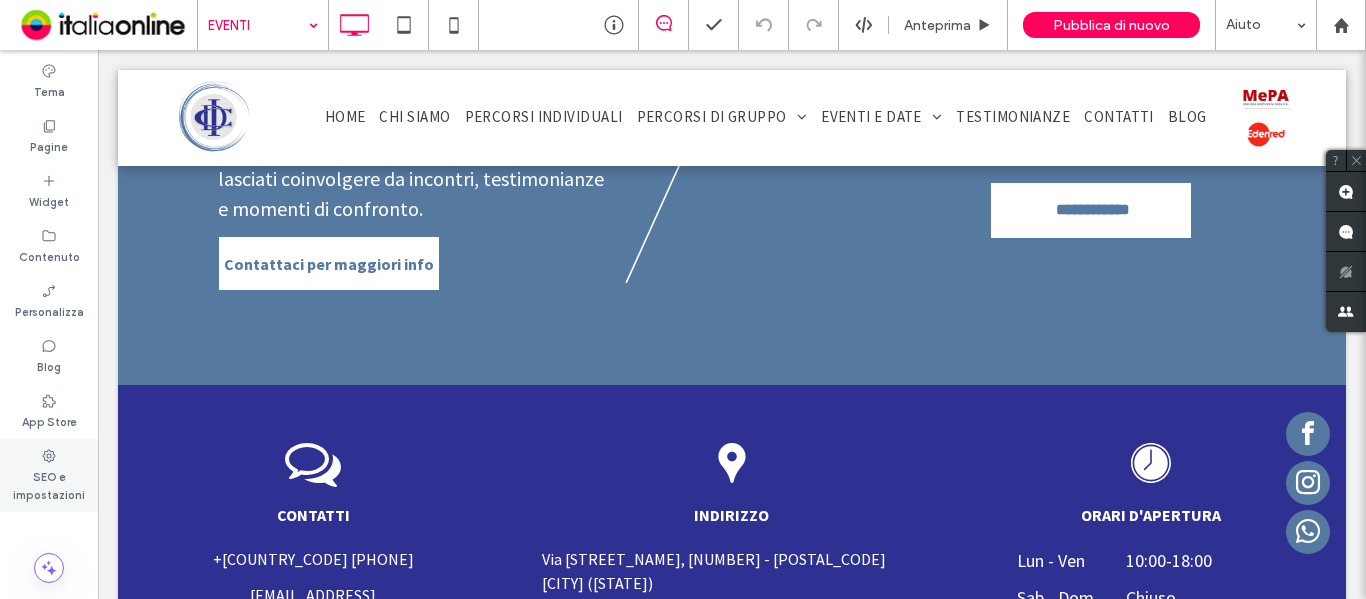 click on "SEO e impostazioni" at bounding box center (49, 484) 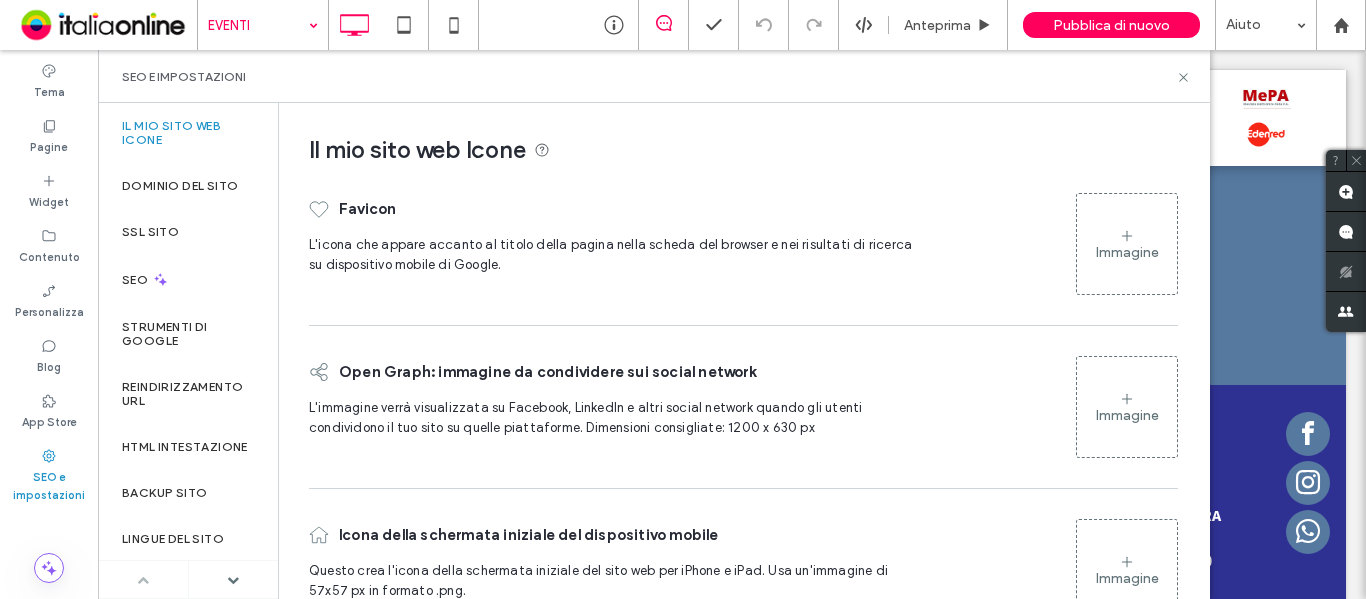 click on "Immagine" at bounding box center (1127, 252) 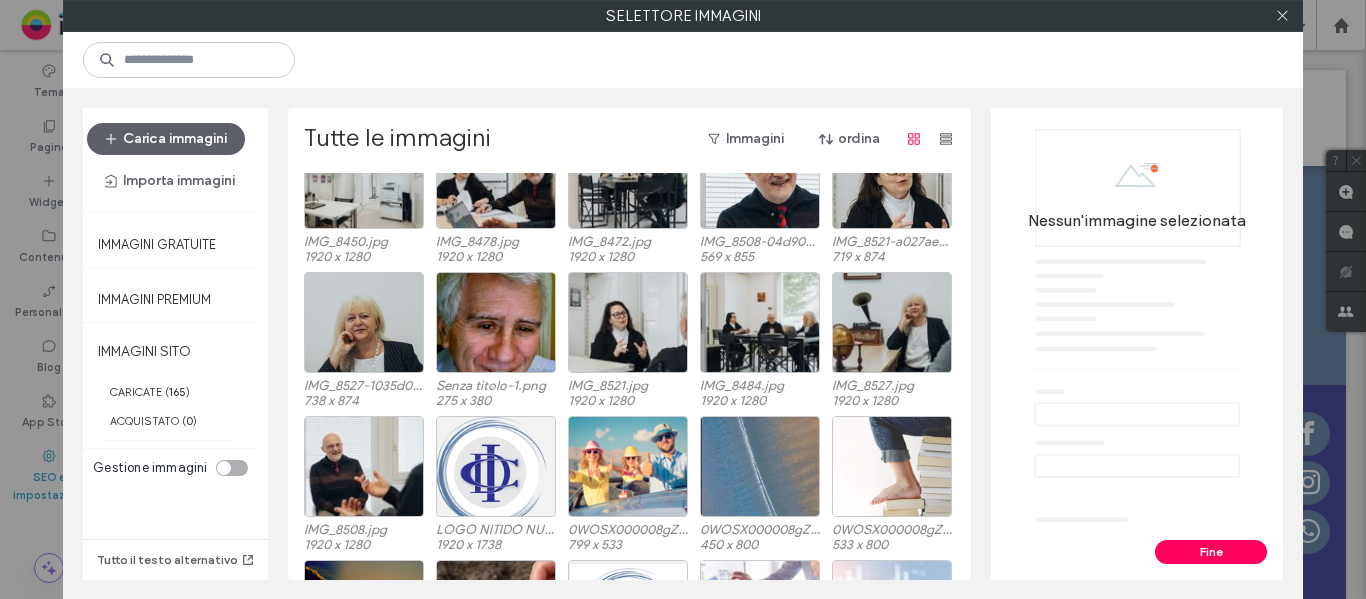 scroll, scrollTop: 1968, scrollLeft: 0, axis: vertical 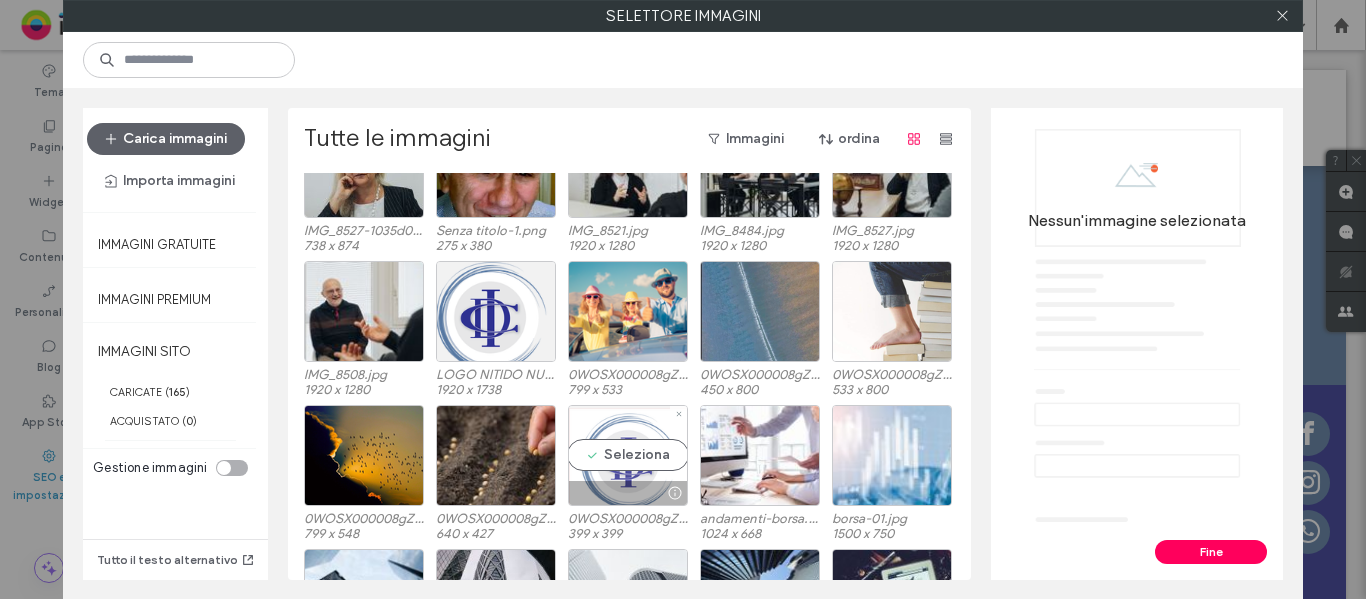 click on "Seleziona" at bounding box center (628, 455) 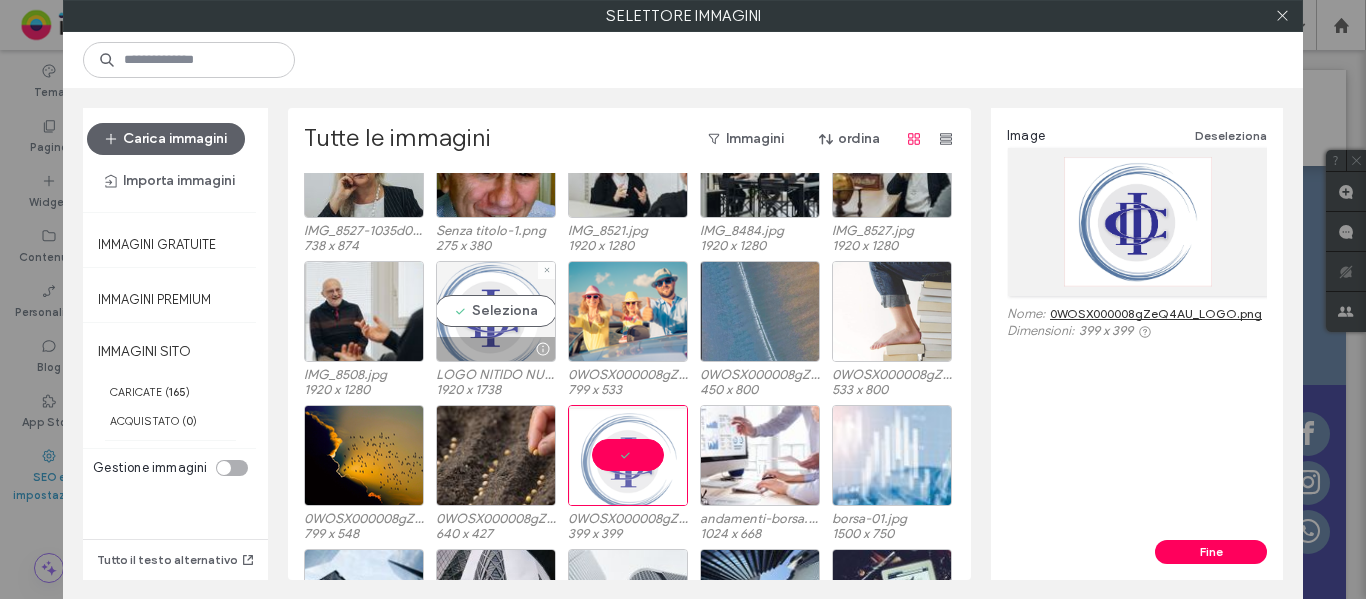 click on "Seleziona" at bounding box center (496, 311) 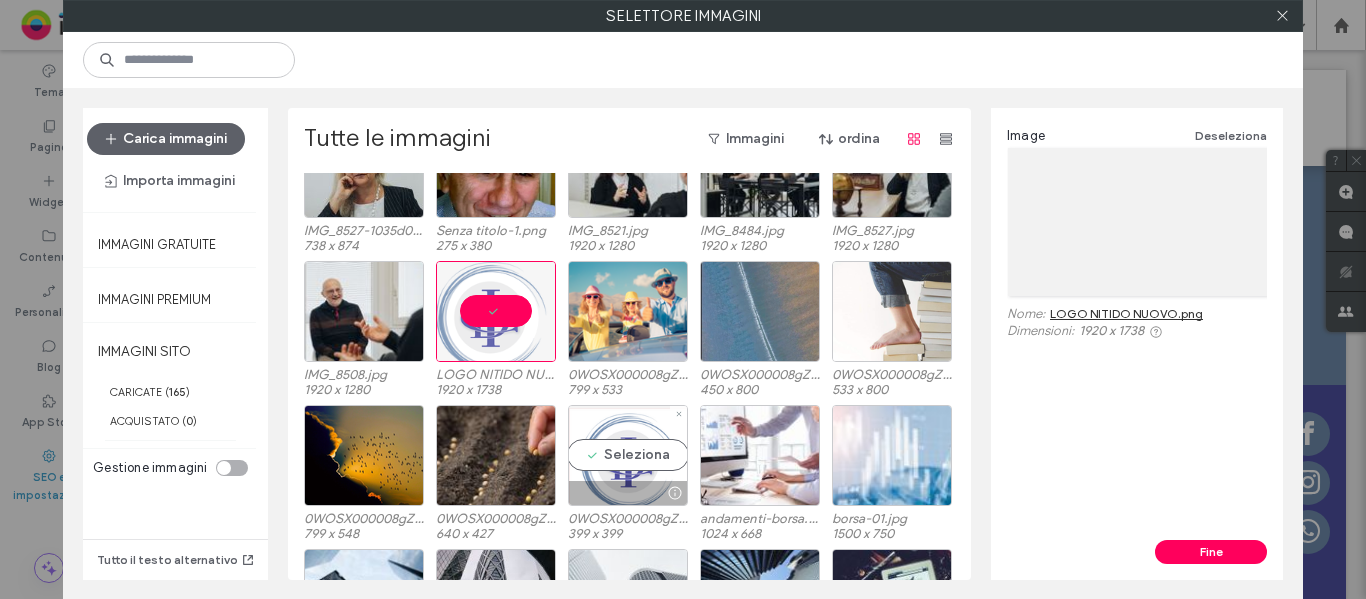 click on "Seleziona" at bounding box center [628, 455] 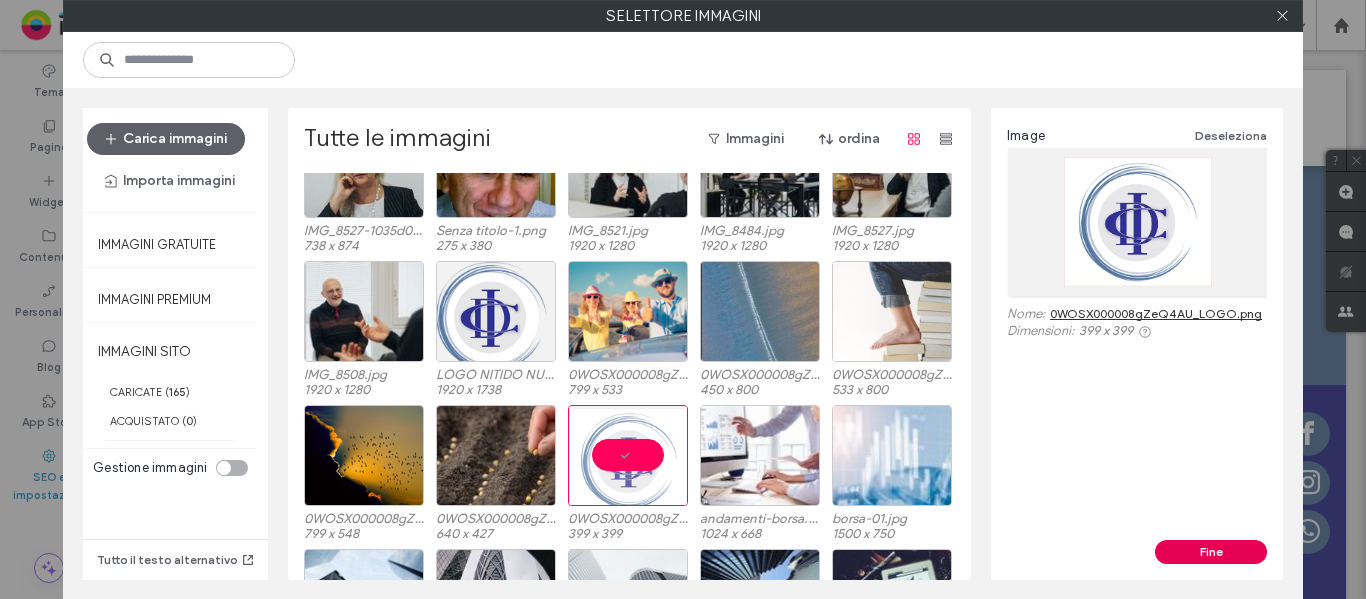 click on "Fine" at bounding box center (1211, 552) 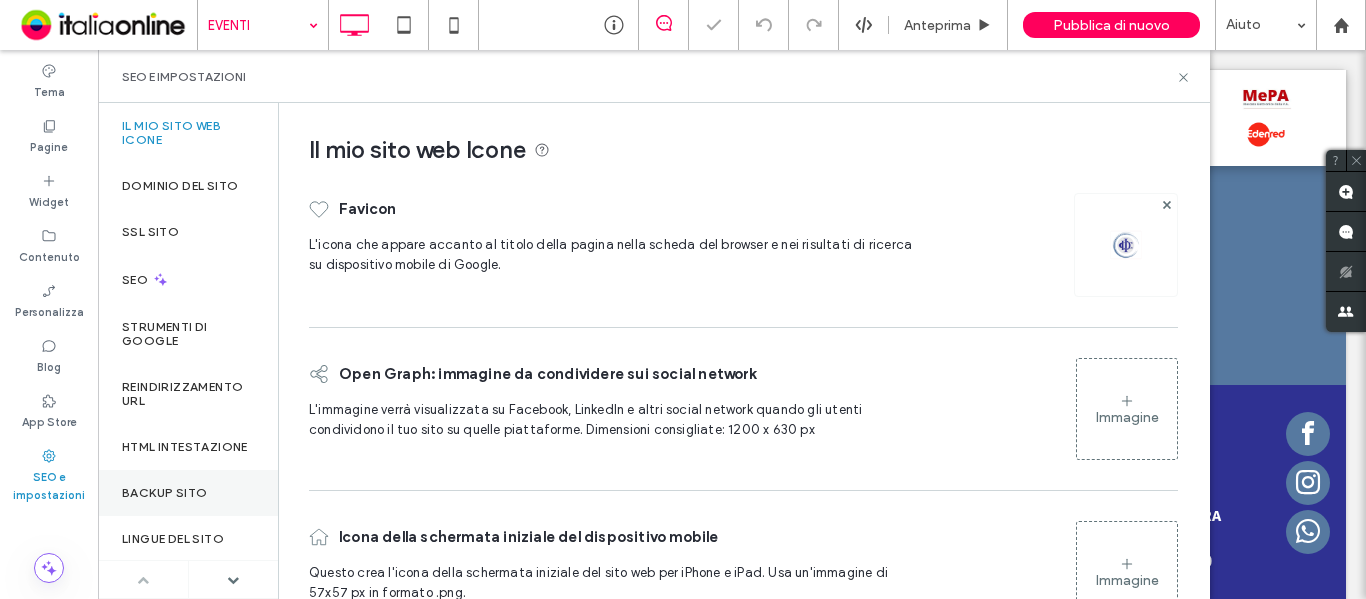 click on "Backup sito" at bounding box center (164, 493) 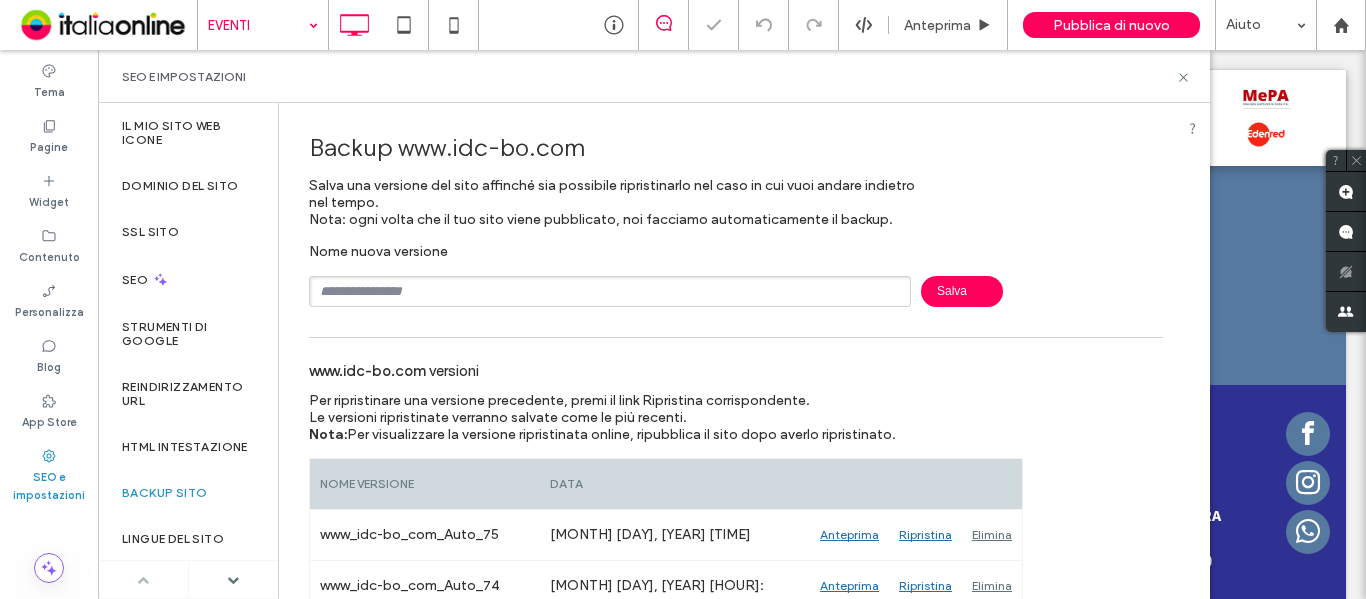click at bounding box center [610, 291] 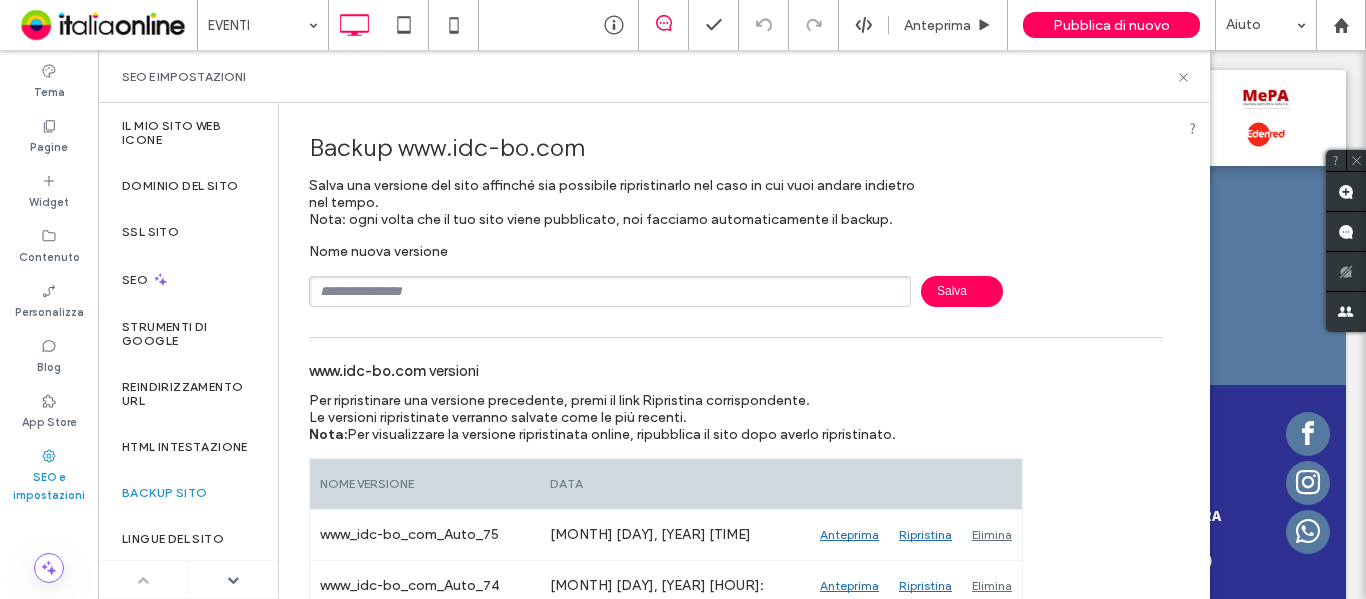 click at bounding box center [610, 291] 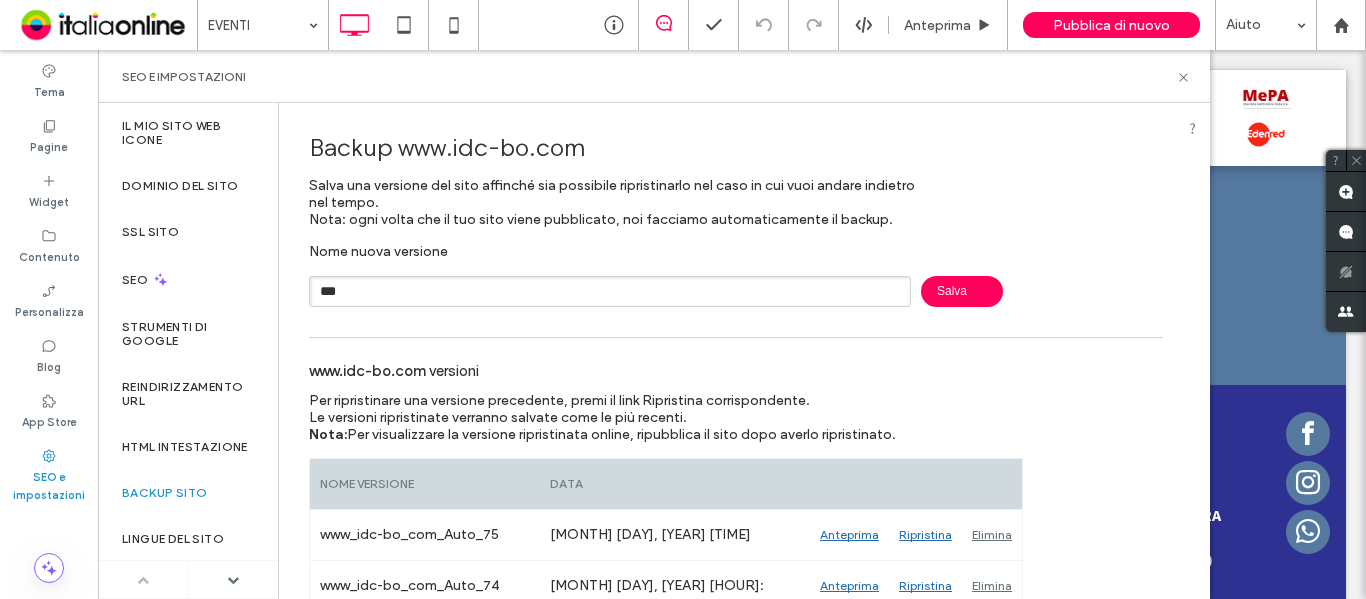 paste on "********" 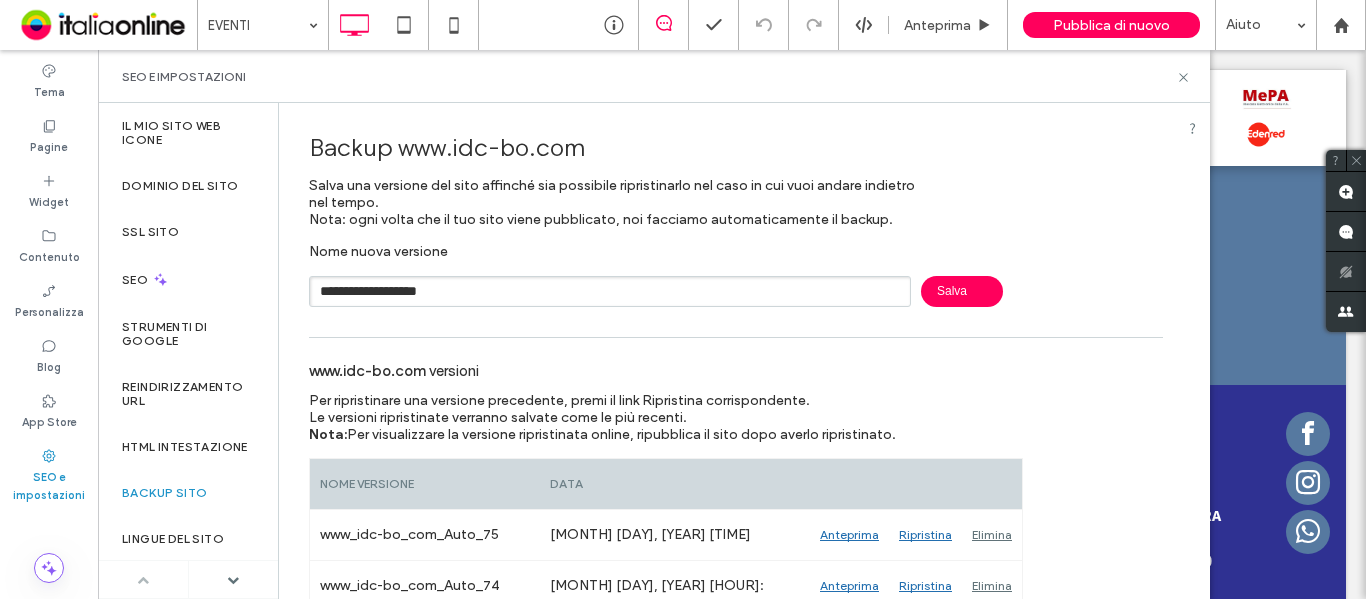 type on "**********" 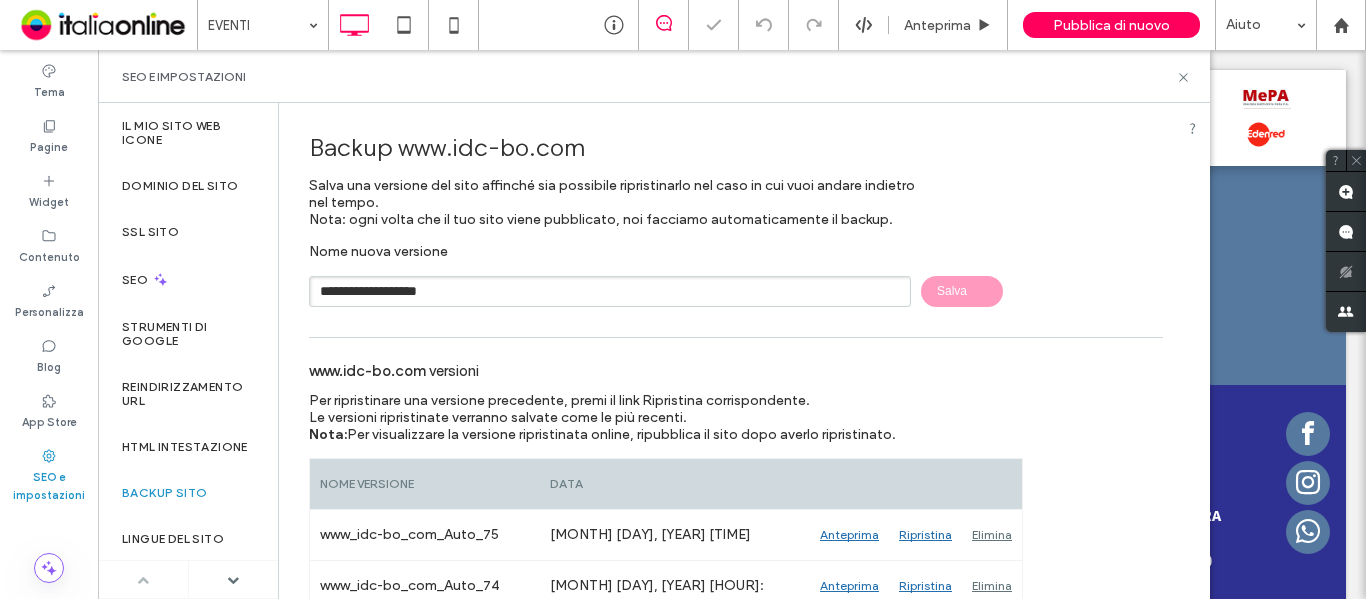 type 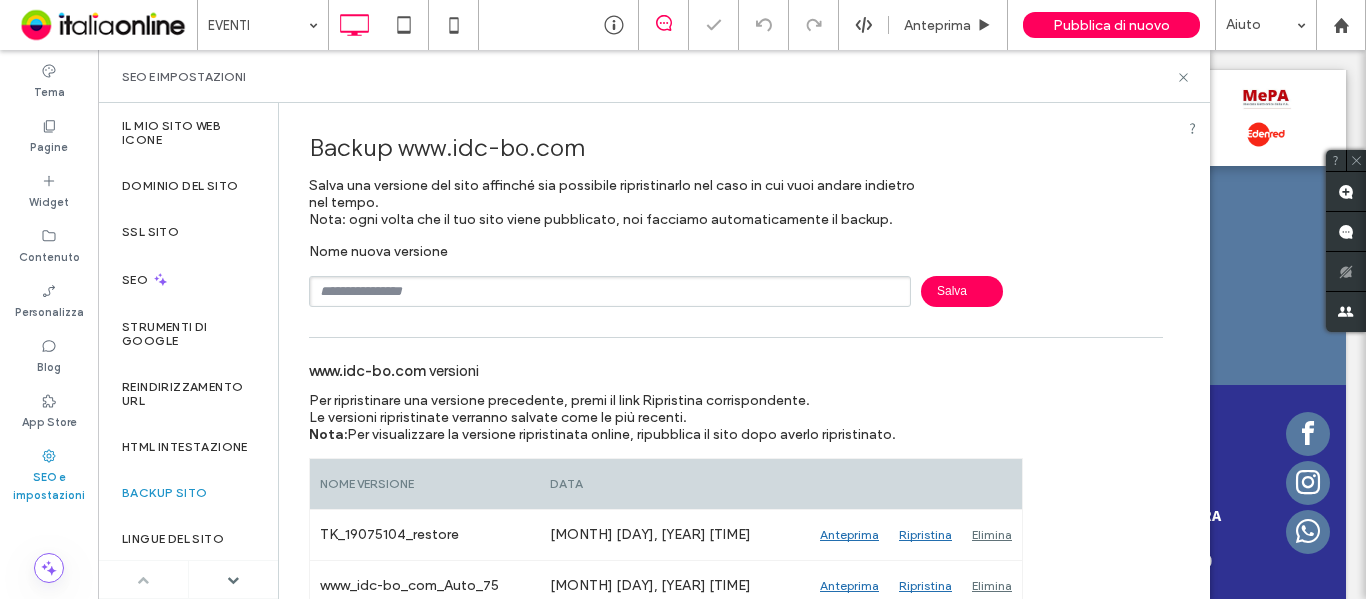 click on "Pubblica di nuovo" at bounding box center [1111, 25] 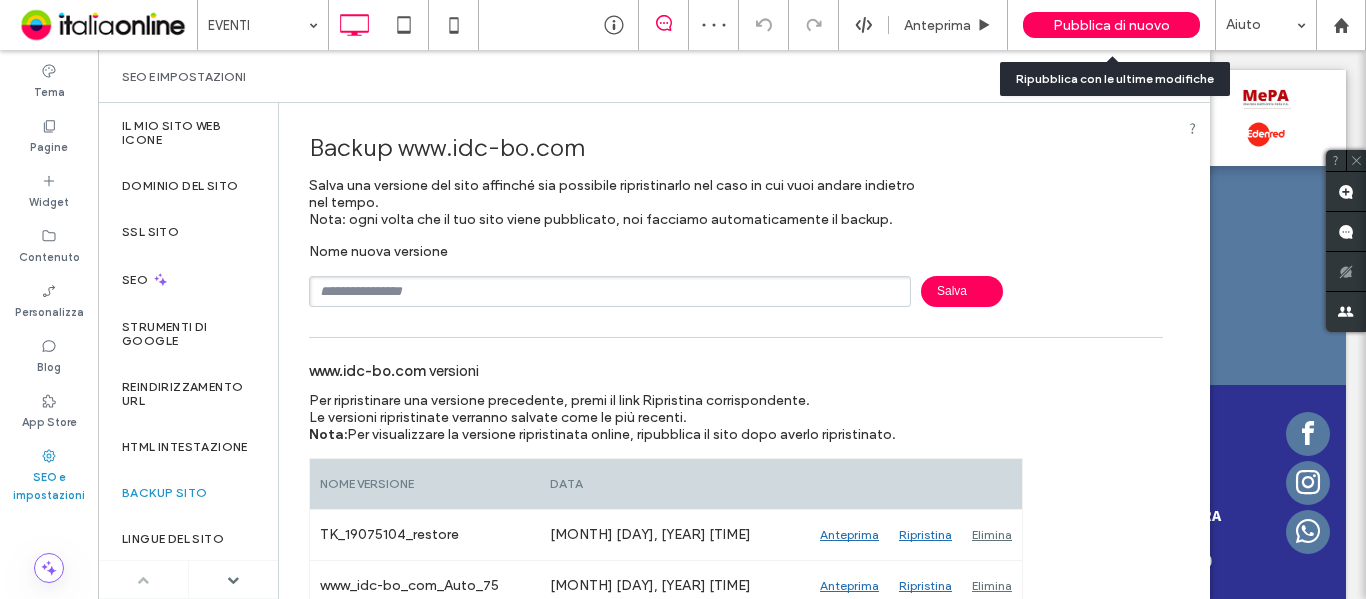 click on "Pubblica di nuovo" at bounding box center [1111, 25] 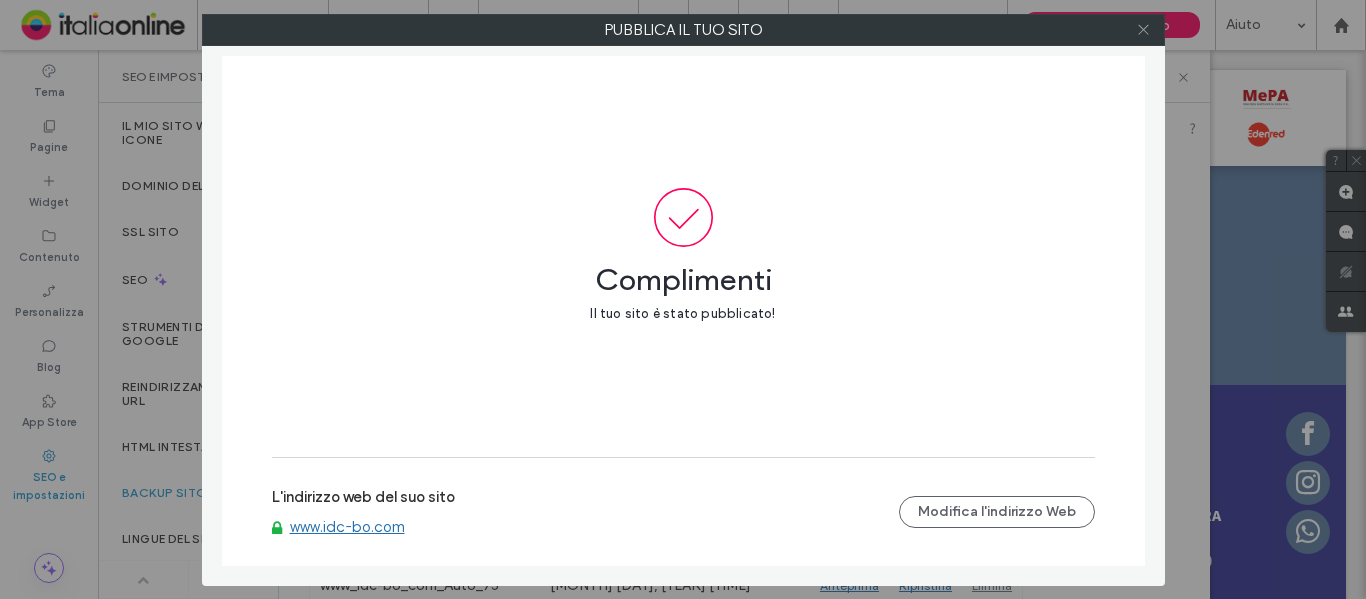 click 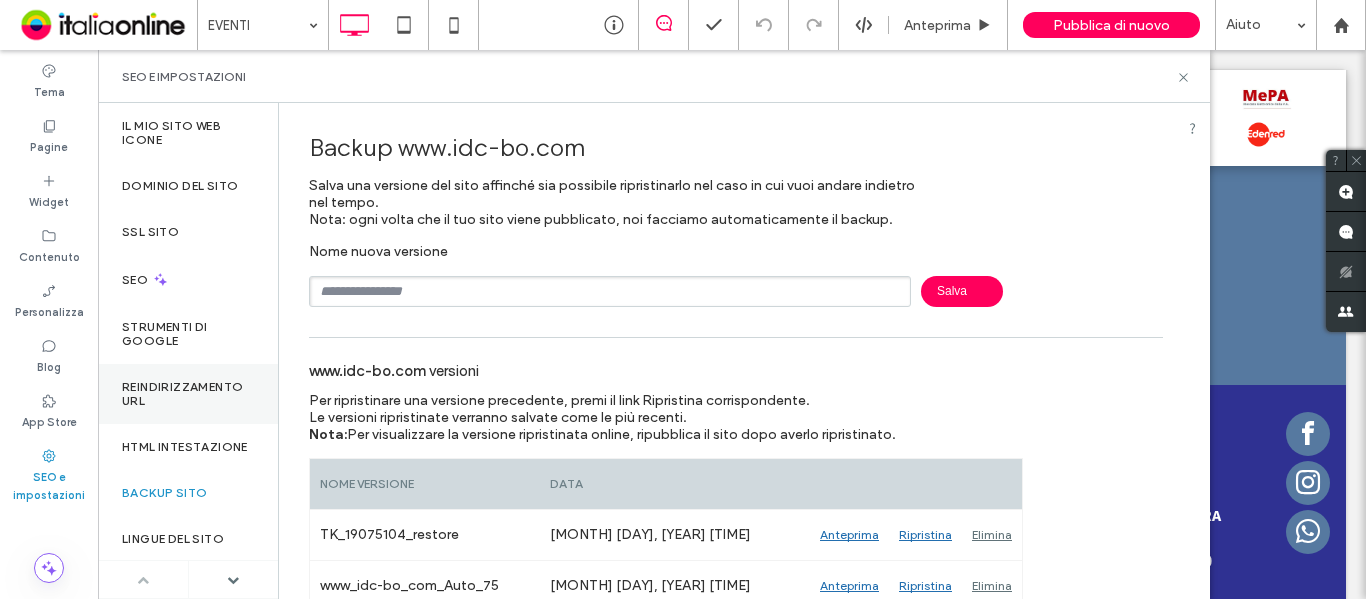 click on "Reindirizzamento URL" at bounding box center (188, 394) 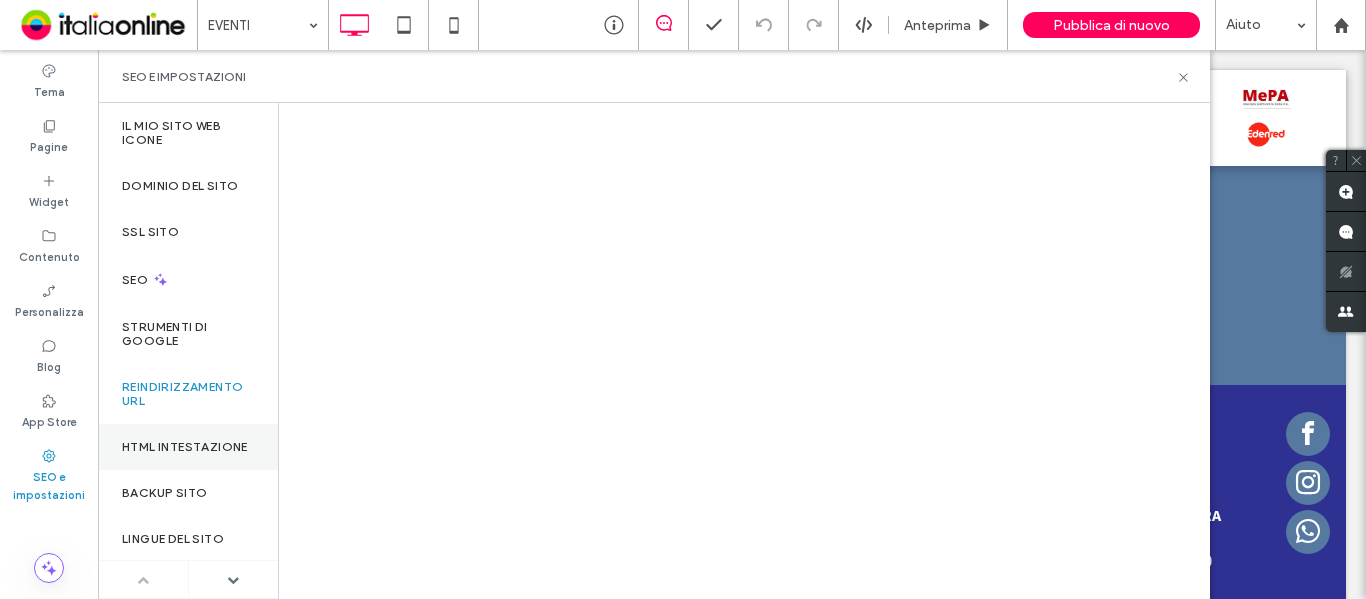 click on "HTML intestazione" at bounding box center (188, 447) 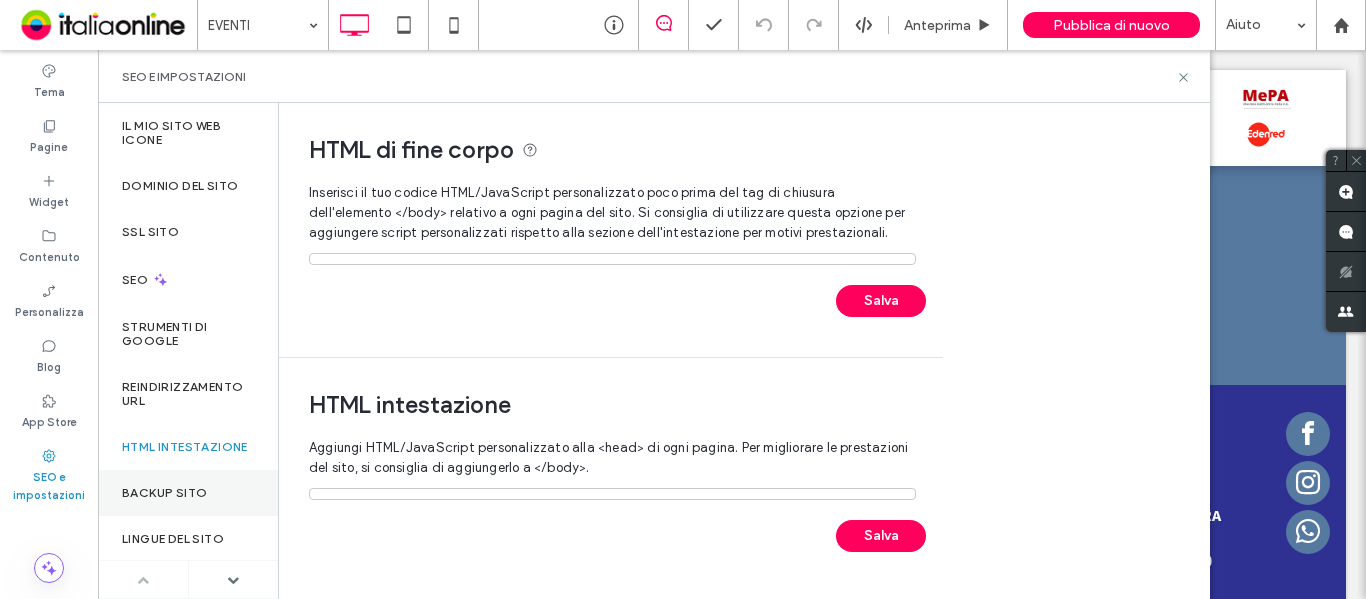 click on "Backup sito" at bounding box center (164, 493) 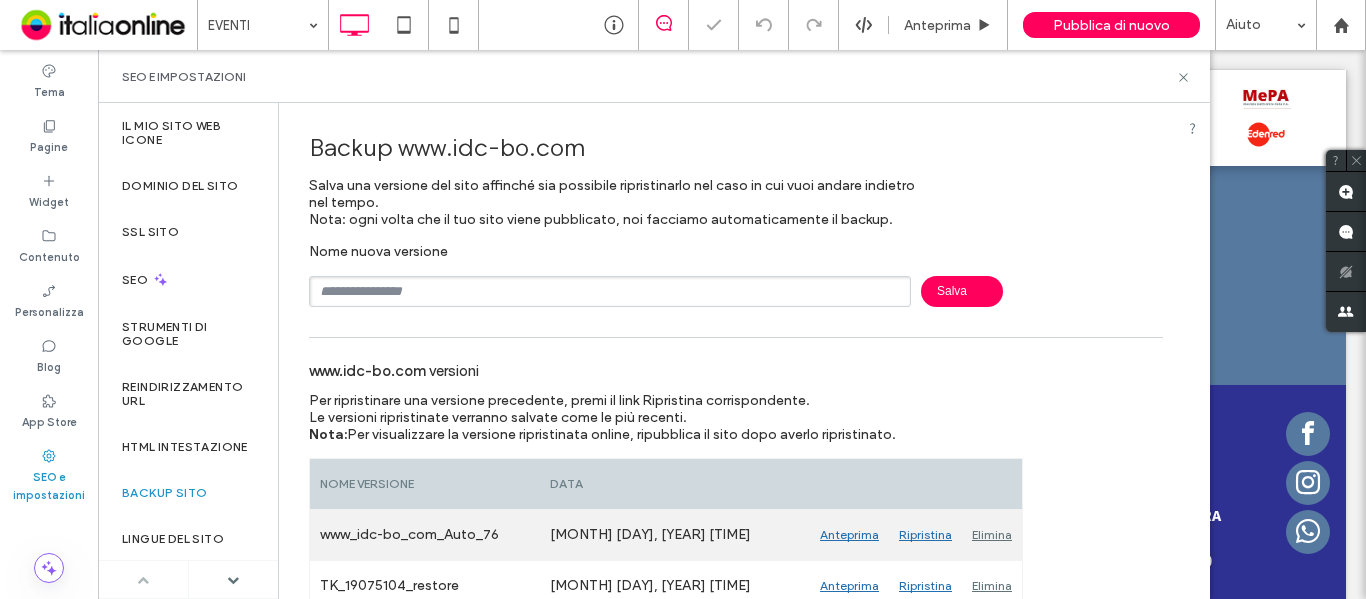 click on "Elimina" at bounding box center (992, 535) 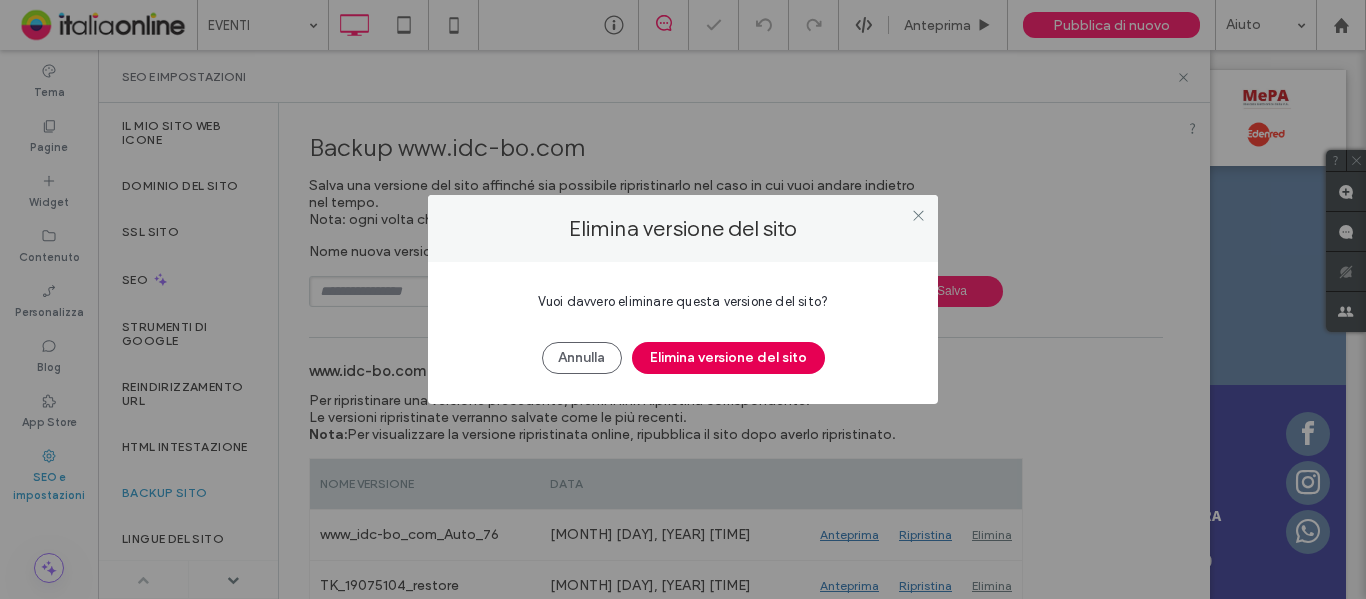 click on "Elimina versione del sito" at bounding box center [728, 358] 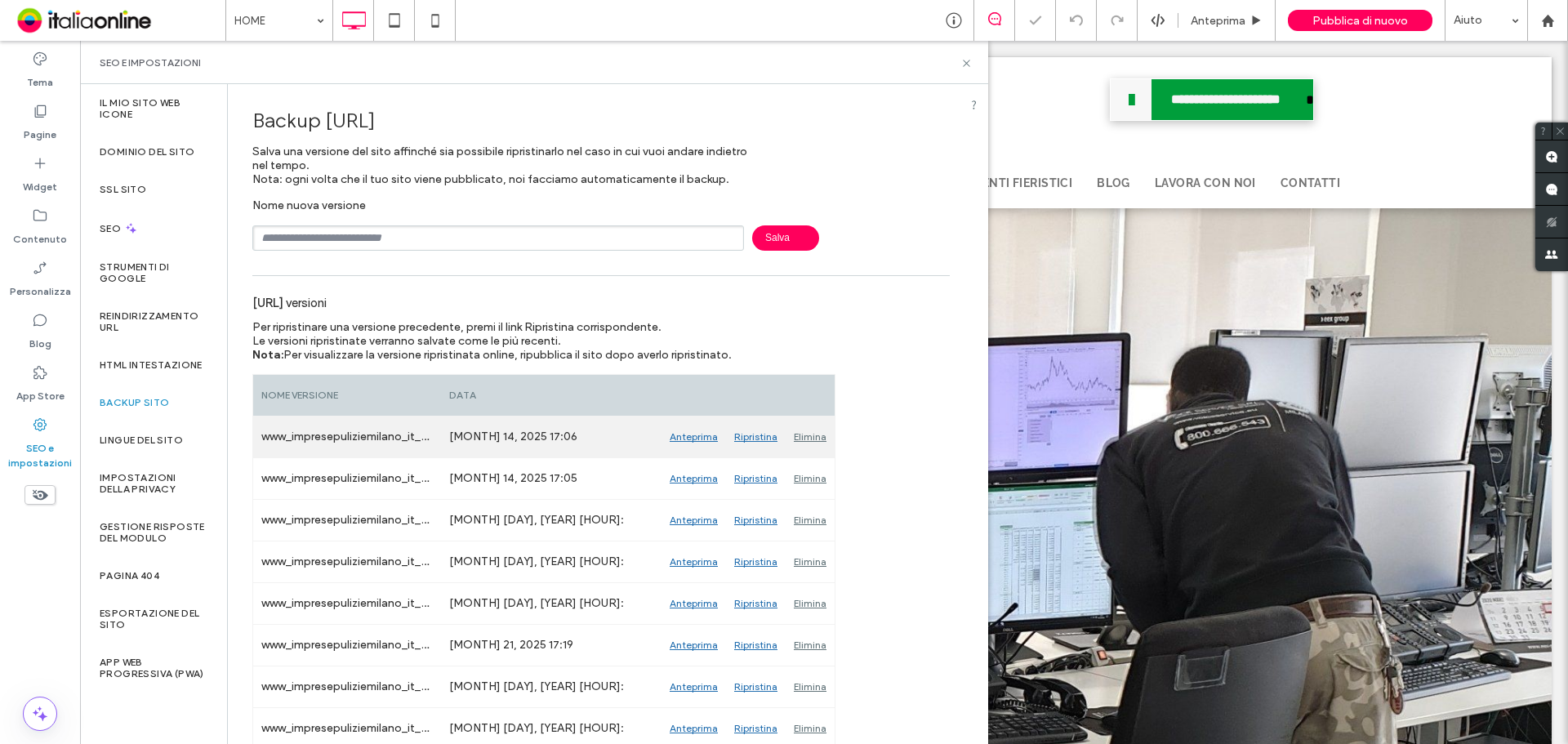 scroll, scrollTop: 0, scrollLeft: 0, axis: both 